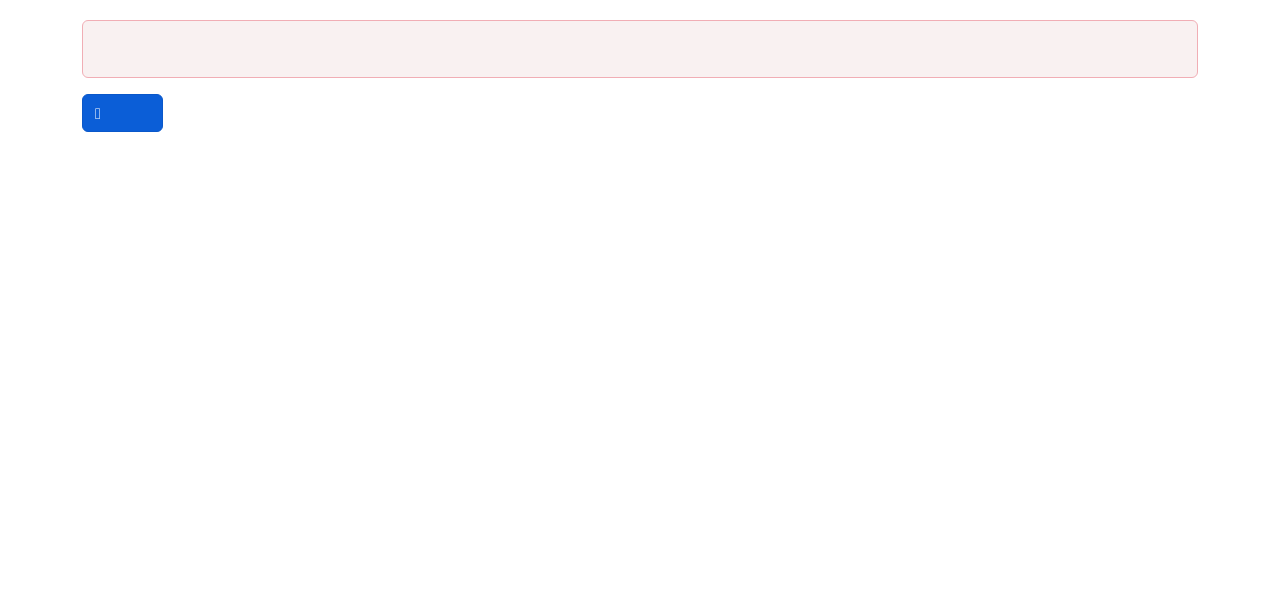 scroll, scrollTop: 0, scrollLeft: 0, axis: both 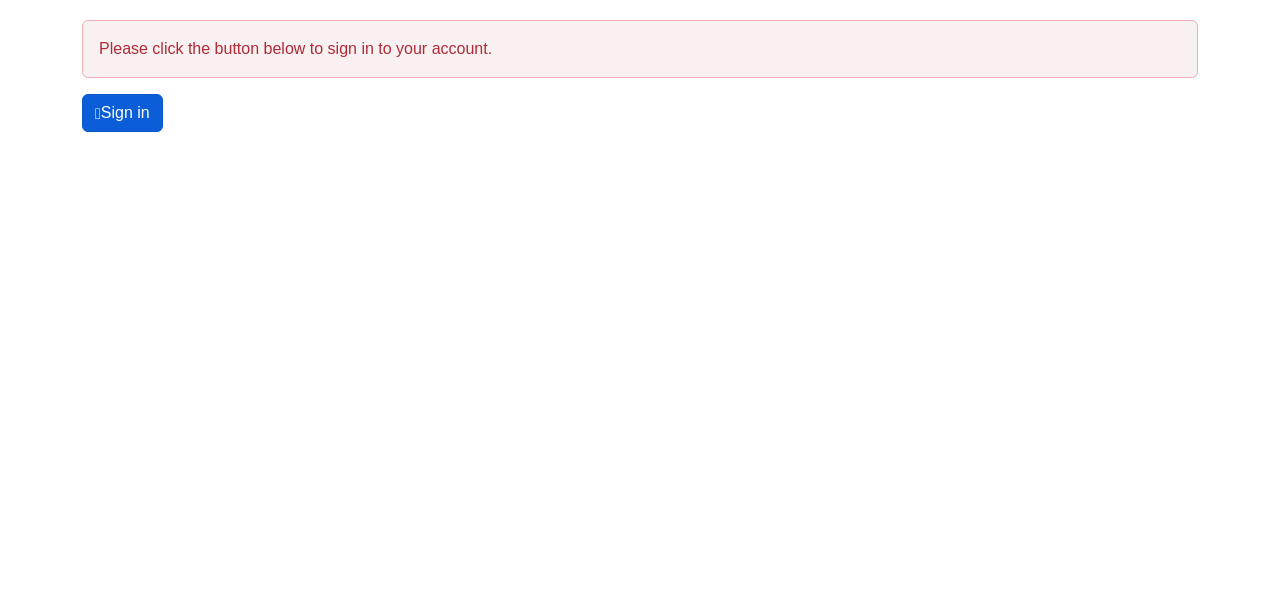 click on "Sign in" at bounding box center [122, 113] 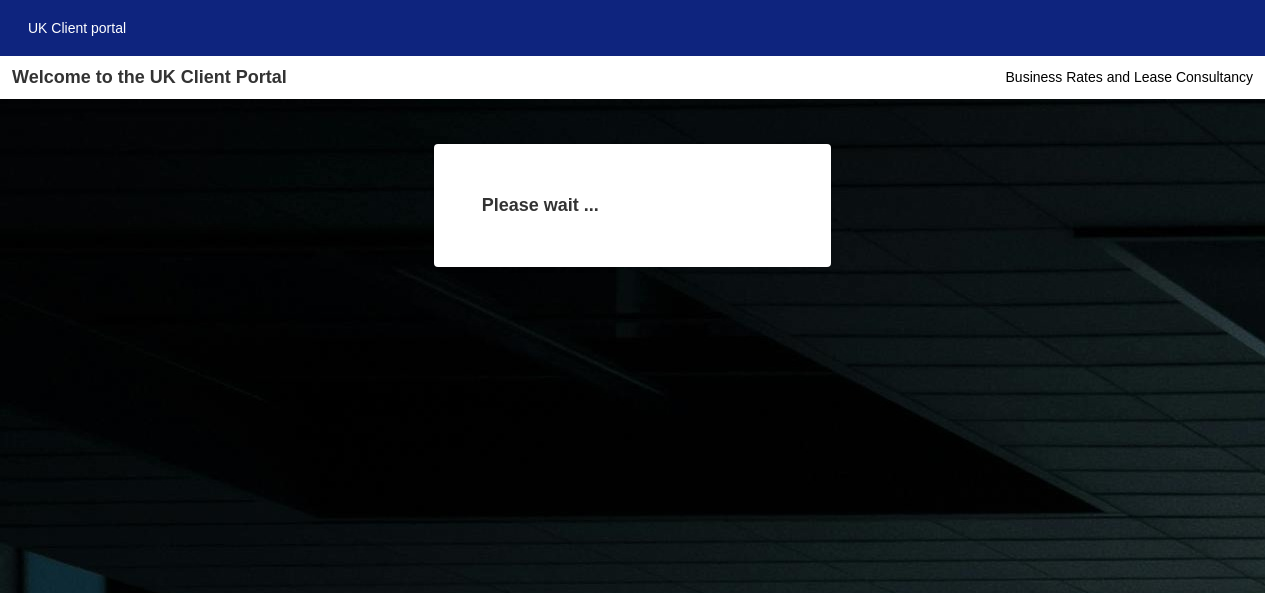 scroll, scrollTop: 0, scrollLeft: 0, axis: both 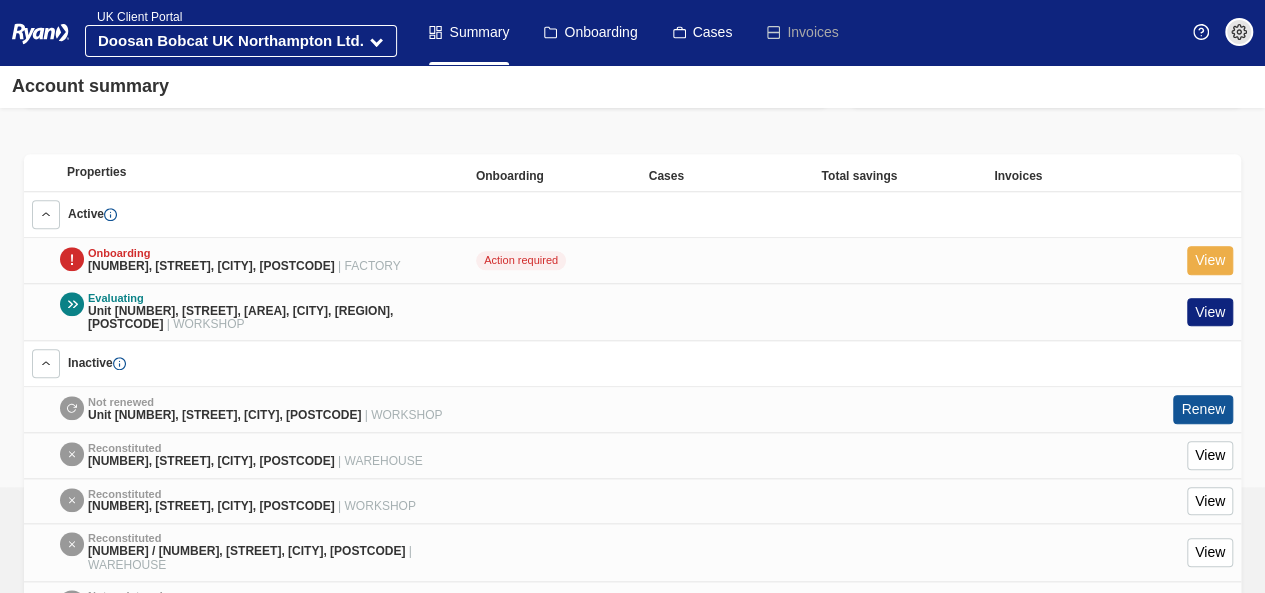 click on "View" at bounding box center [1210, 260] 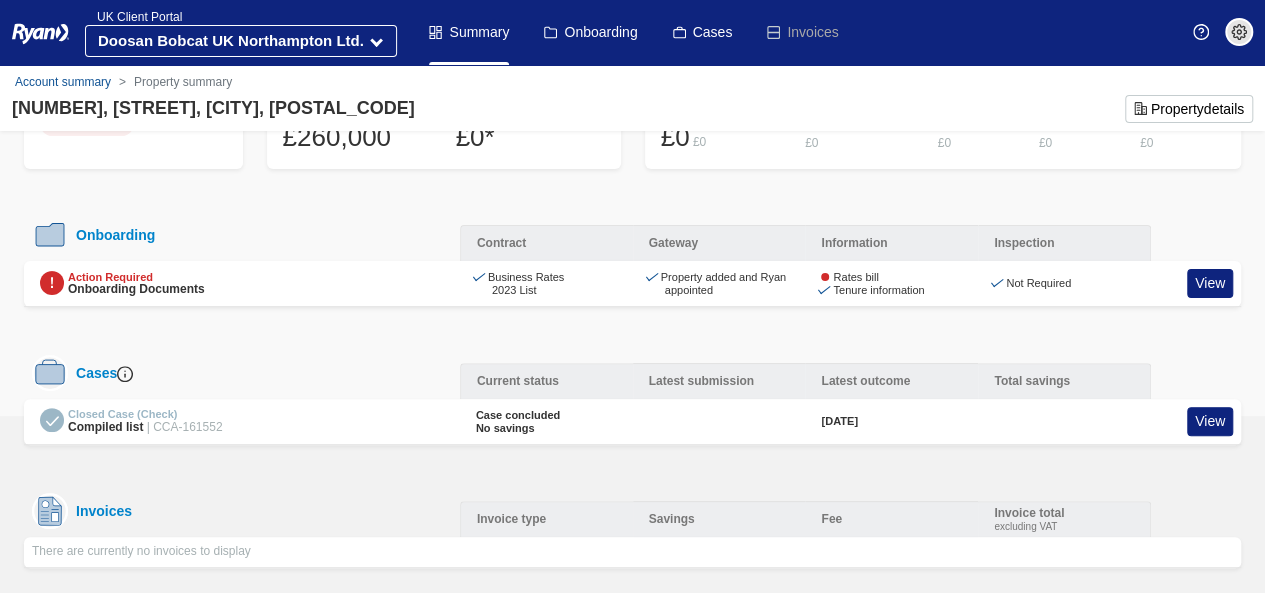 scroll, scrollTop: 137, scrollLeft: 0, axis: vertical 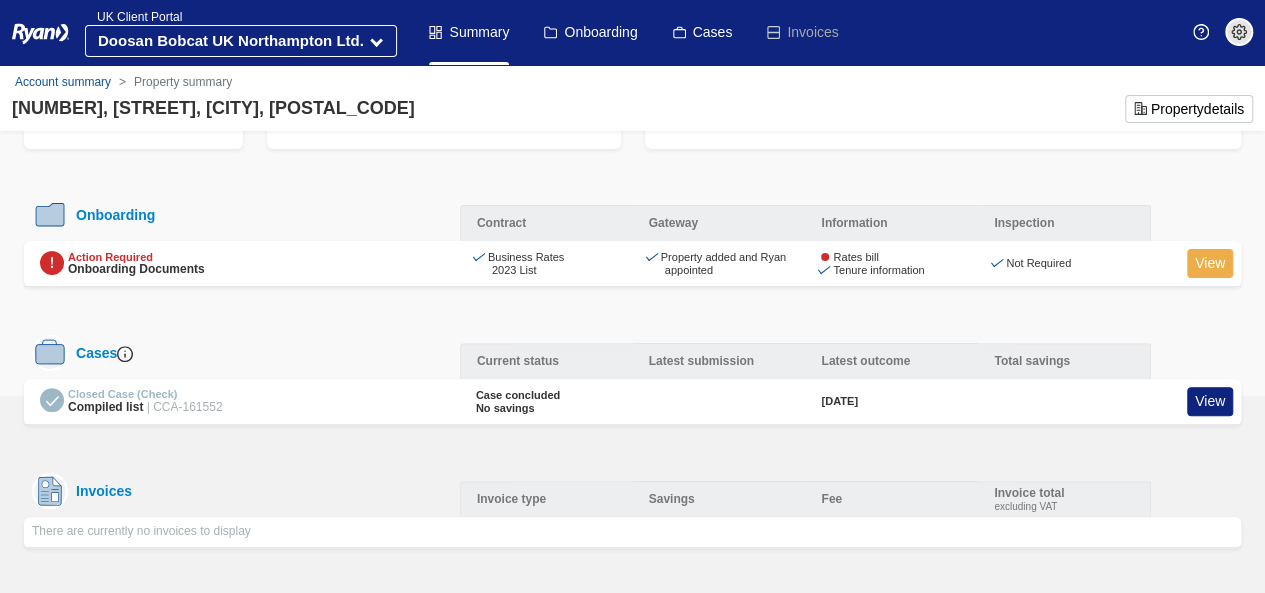 click on "View" at bounding box center [1210, 263] 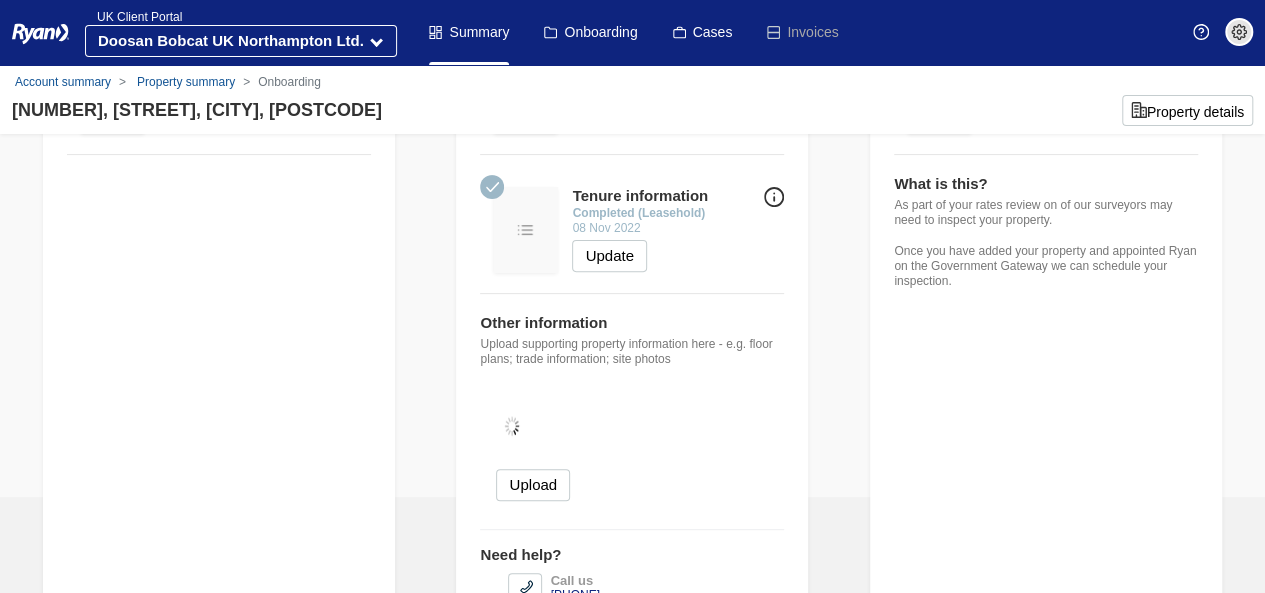 scroll, scrollTop: 0, scrollLeft: 0, axis: both 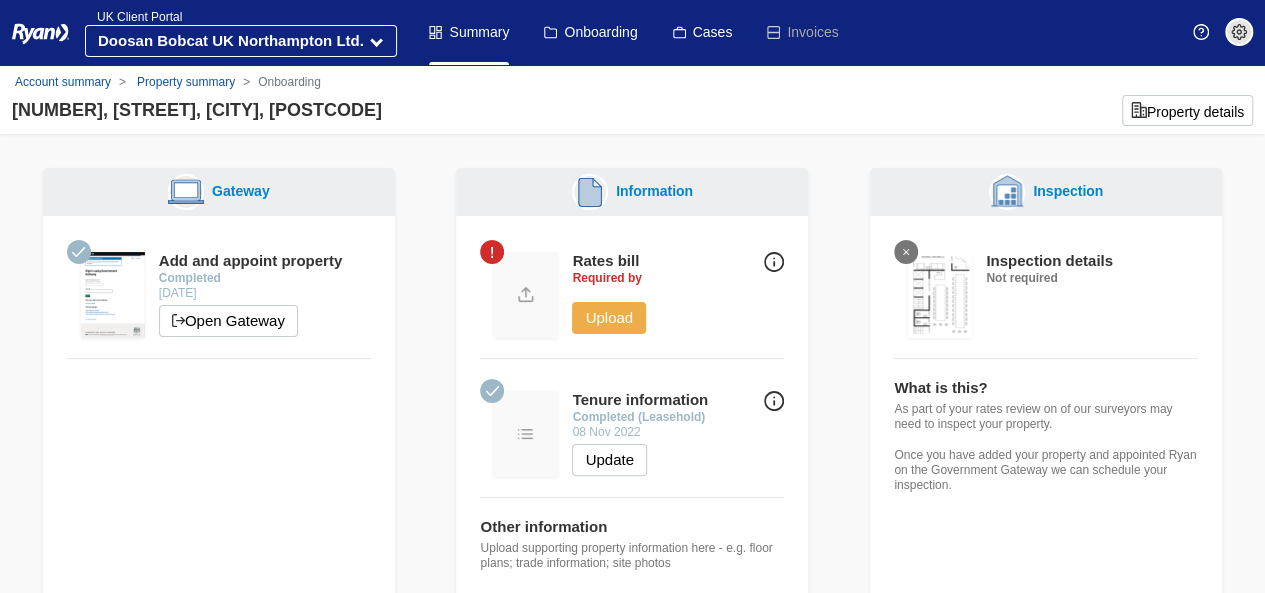 click on "Upload" at bounding box center (609, 318) 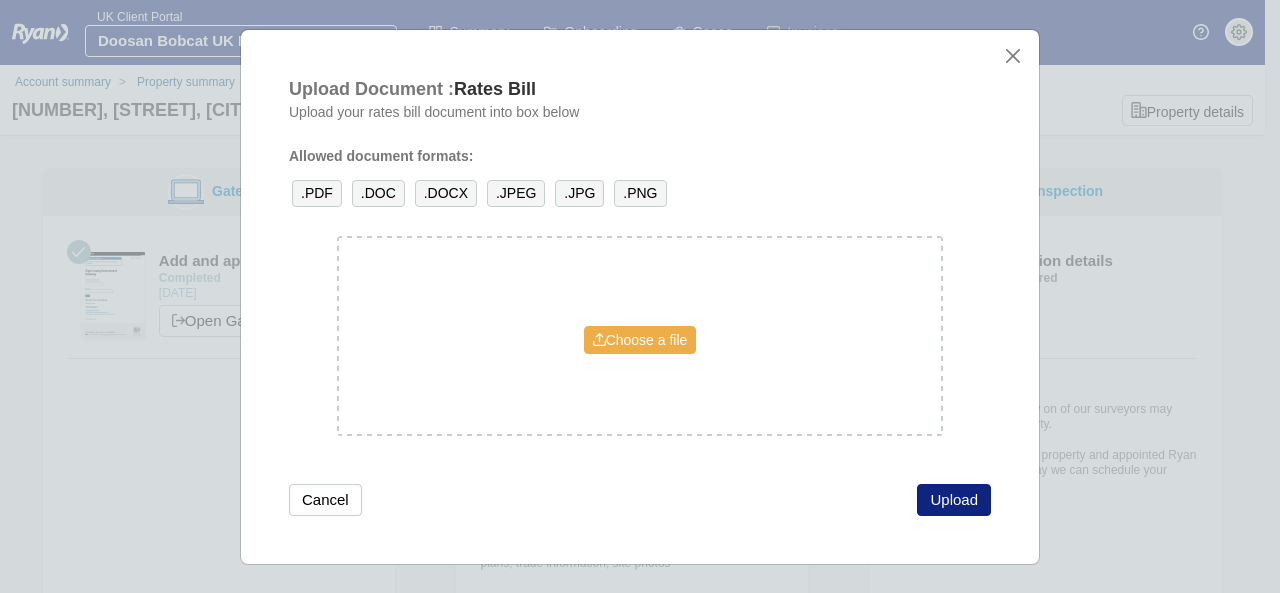click on "Choose a file" at bounding box center (640, 340) 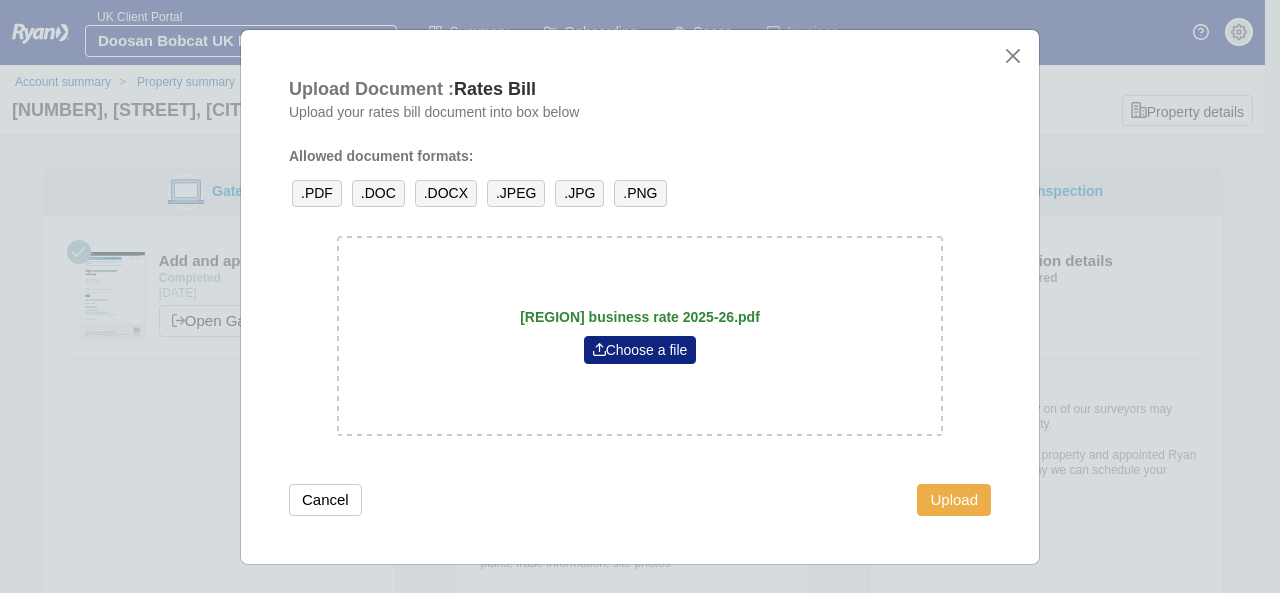 click on "Upload" at bounding box center (954, 500) 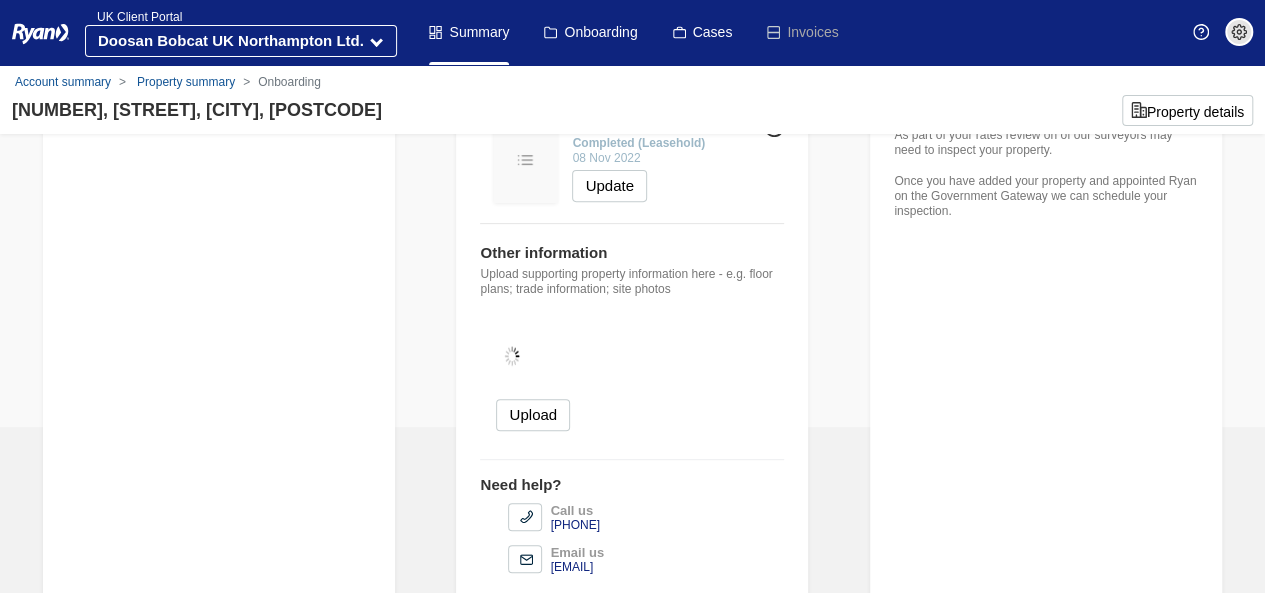 scroll, scrollTop: 300, scrollLeft: 0, axis: vertical 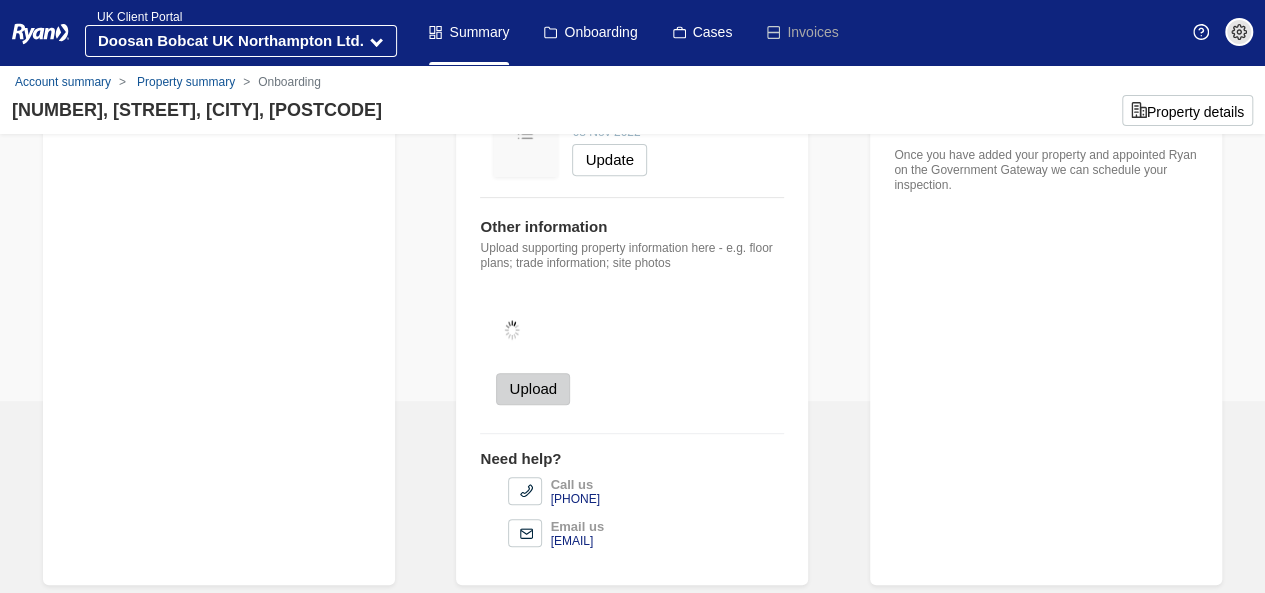 click on "Upload" at bounding box center (533, 389) 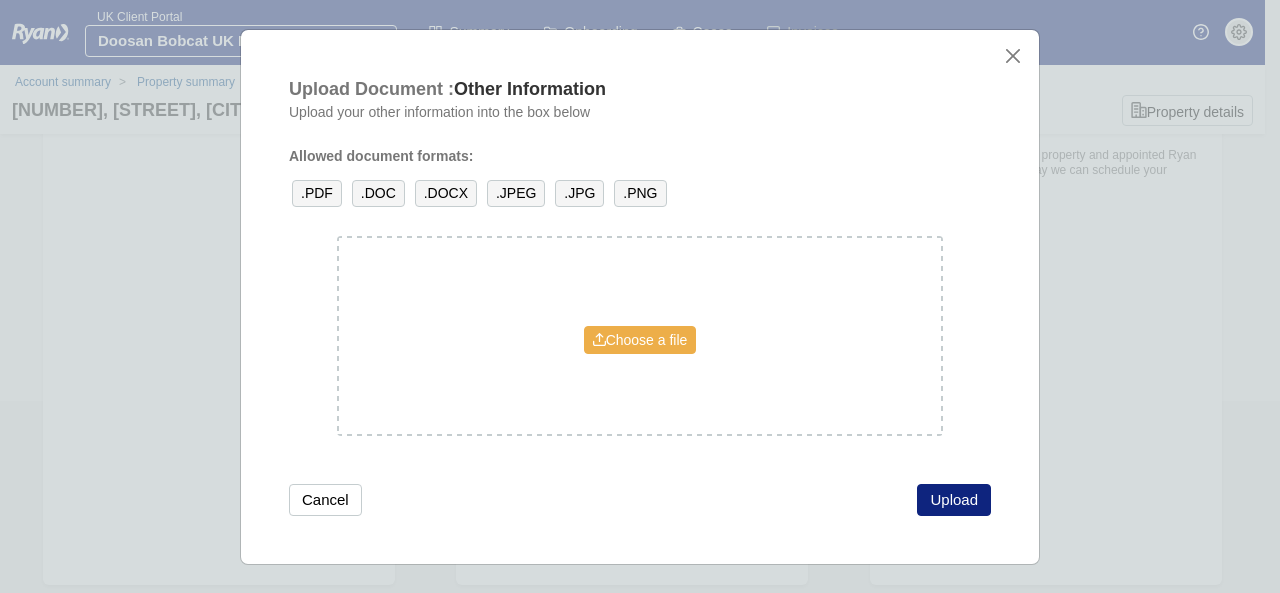 click on "Choose a file" at bounding box center (640, 340) 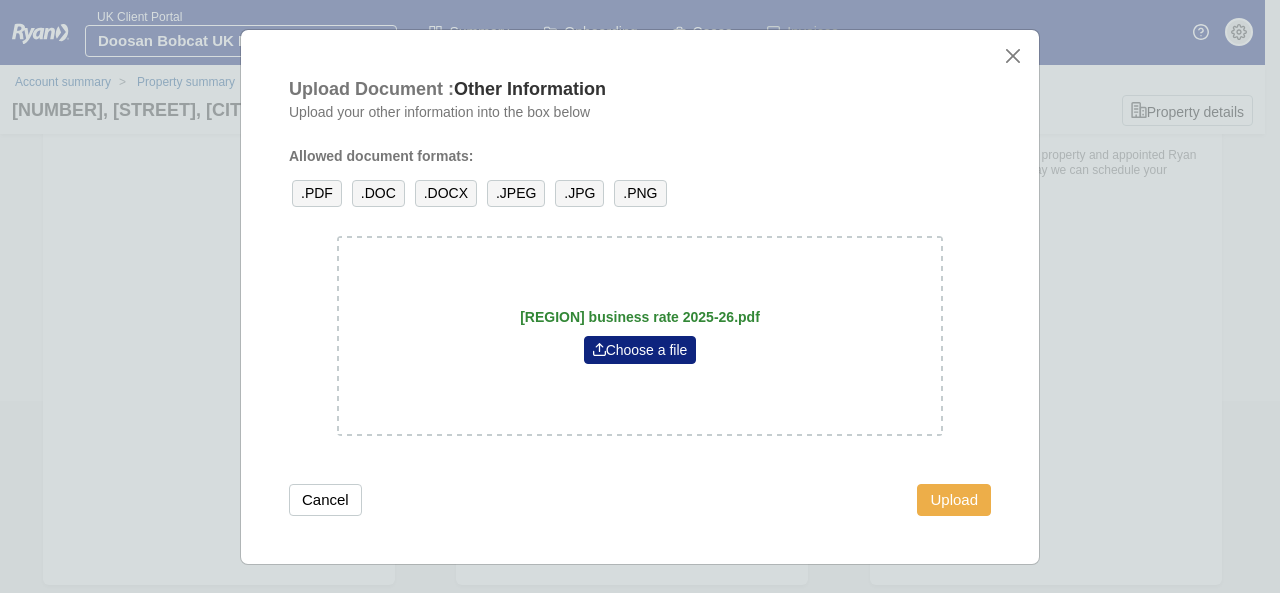 click on "Upload" at bounding box center [954, 500] 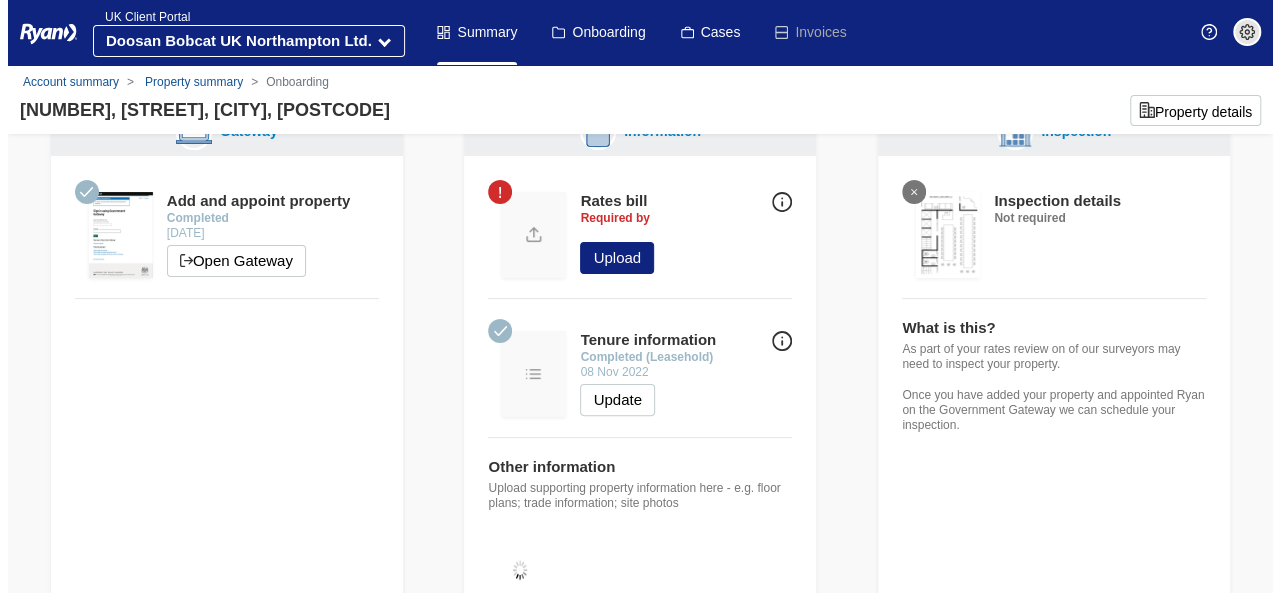 scroll, scrollTop: 0, scrollLeft: 0, axis: both 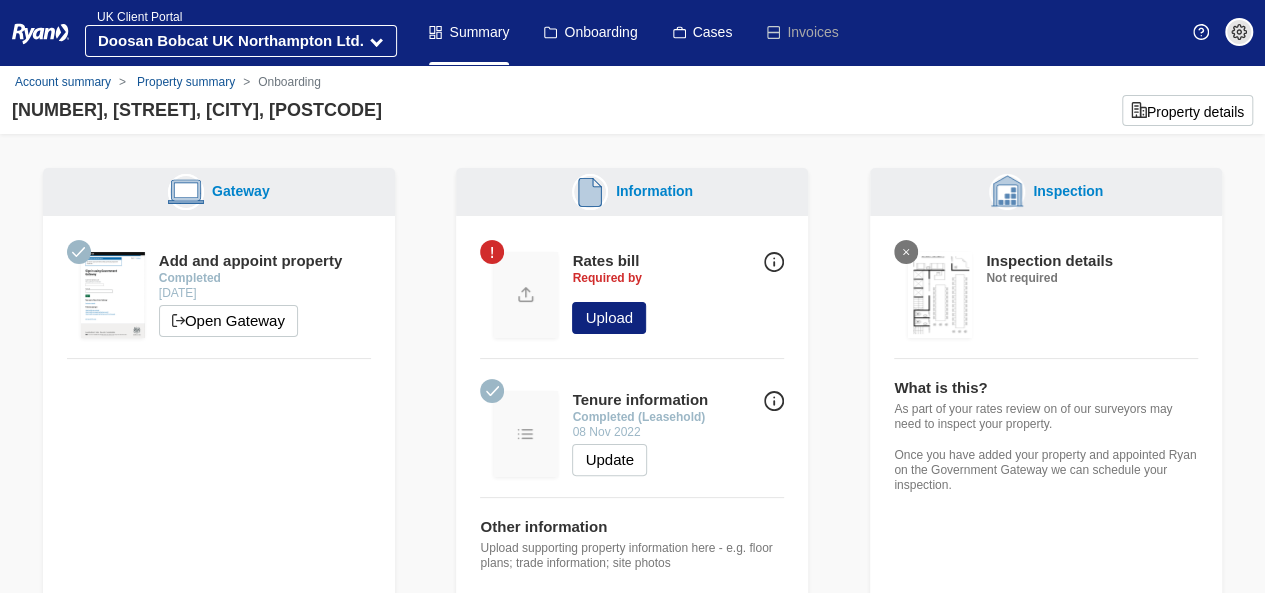 click at bounding box center [774, 262] 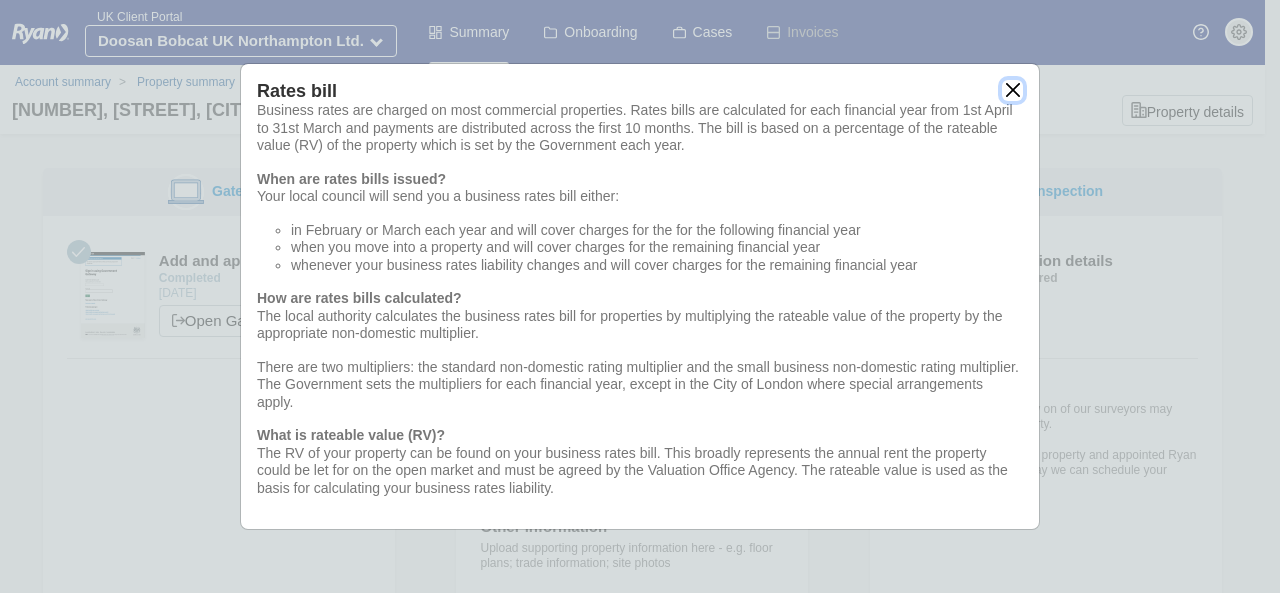 click at bounding box center (1012, 90) 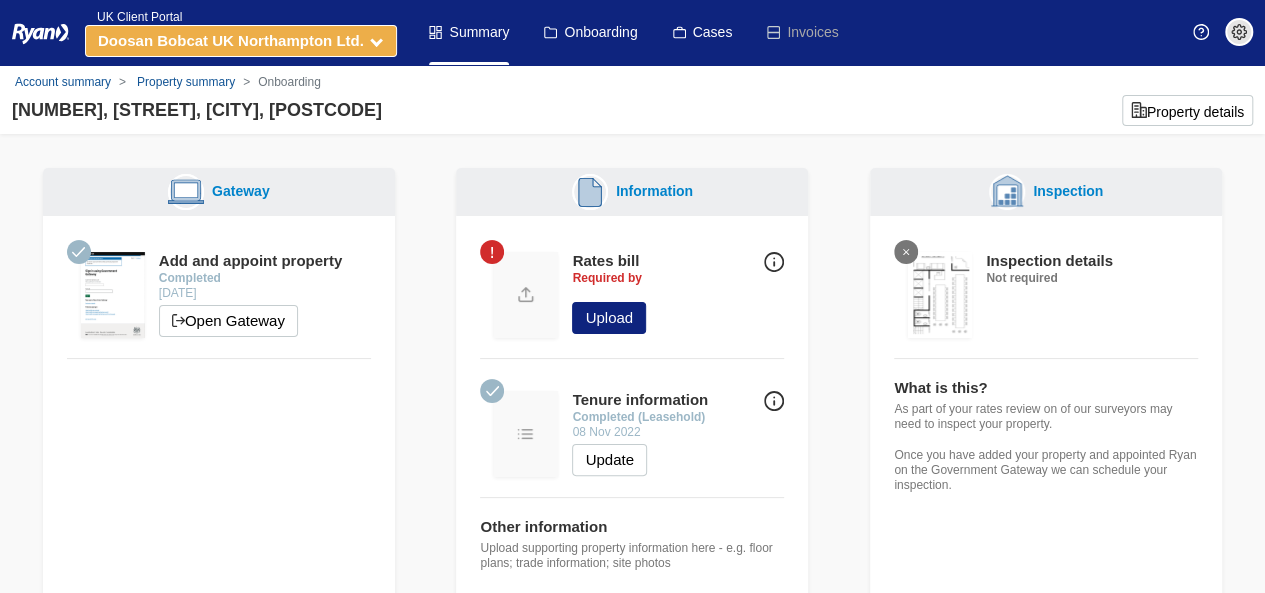 click at bounding box center [376, 40] 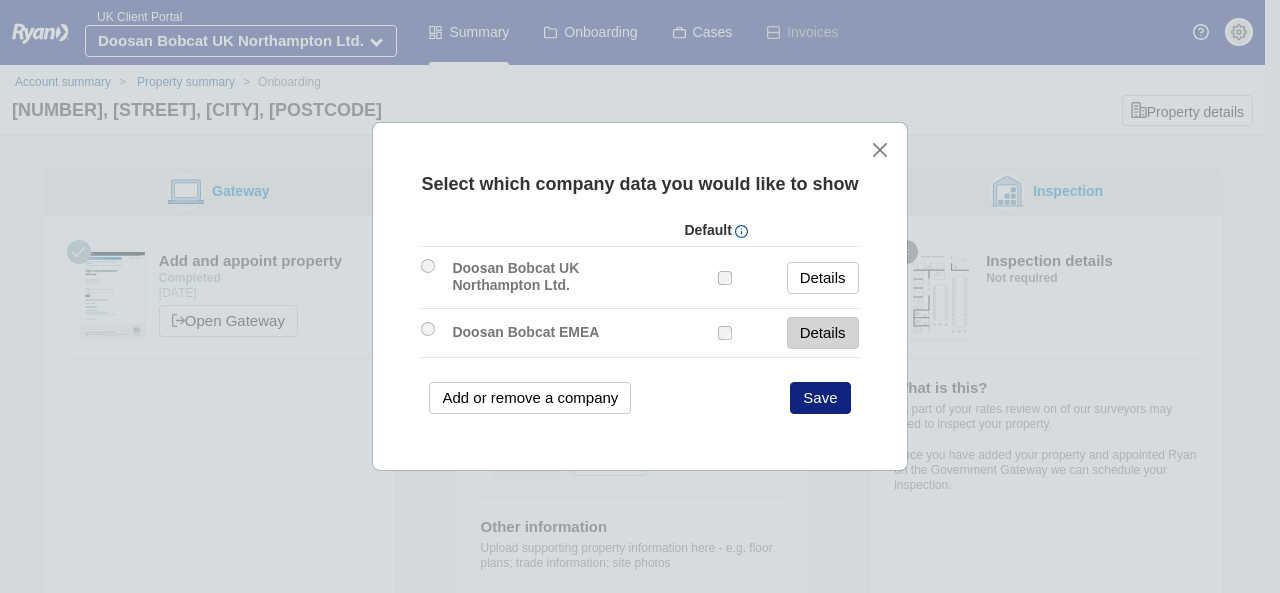 click on "Details" at bounding box center [823, 333] 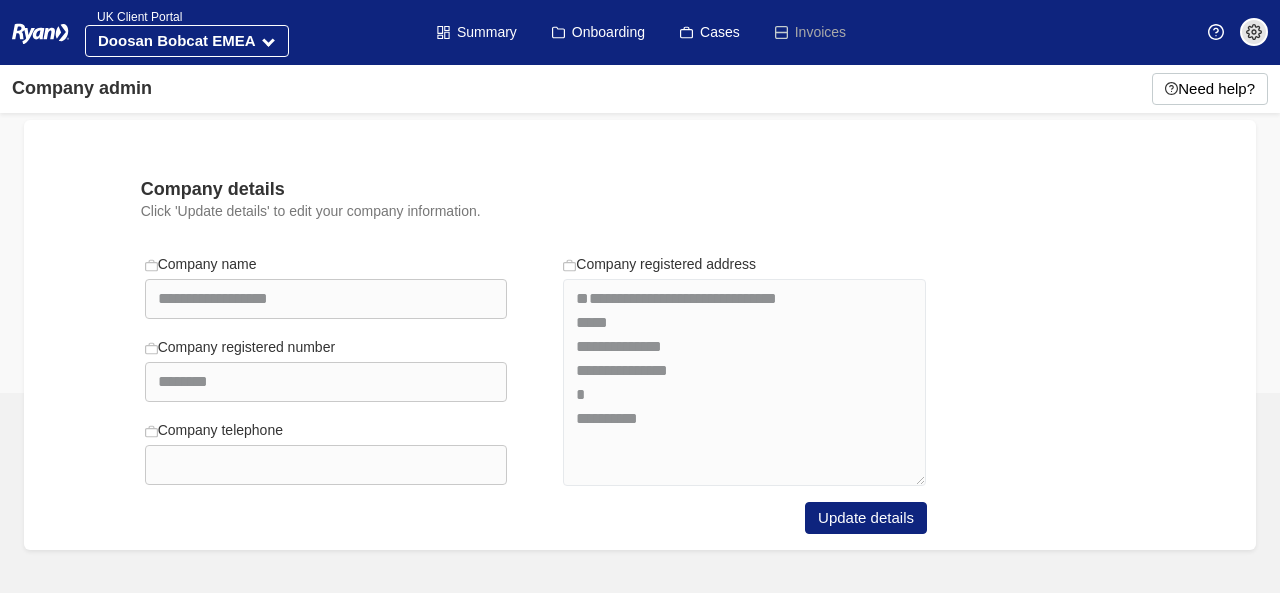 scroll, scrollTop: 0, scrollLeft: 0, axis: both 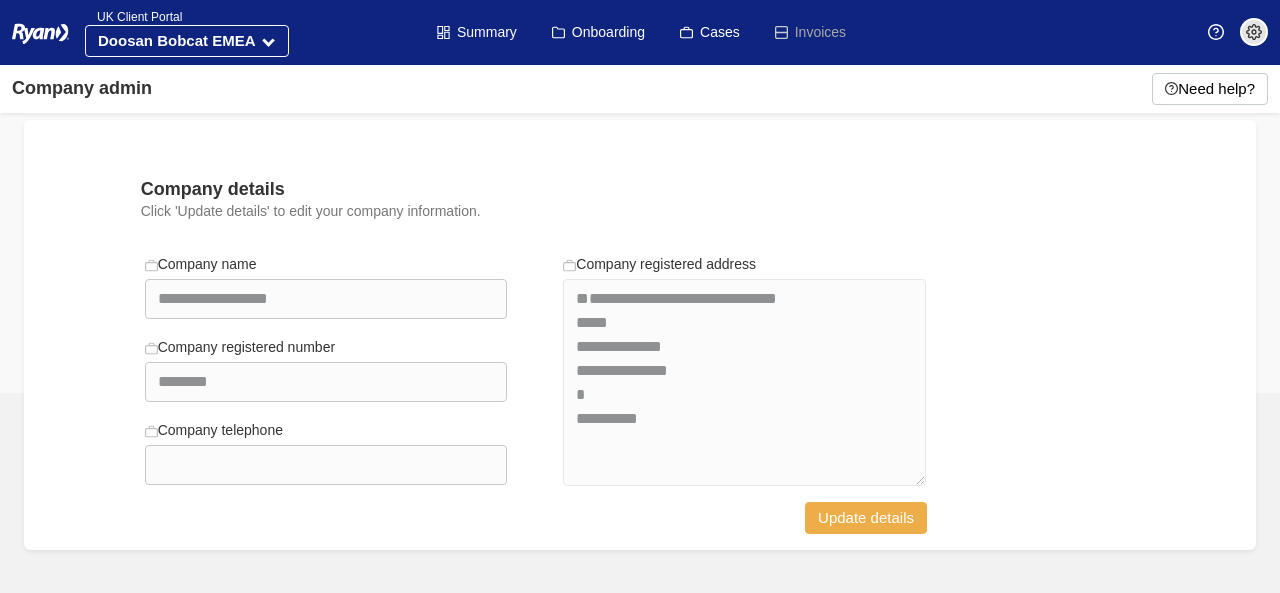 click on "Update details" at bounding box center [866, 518] 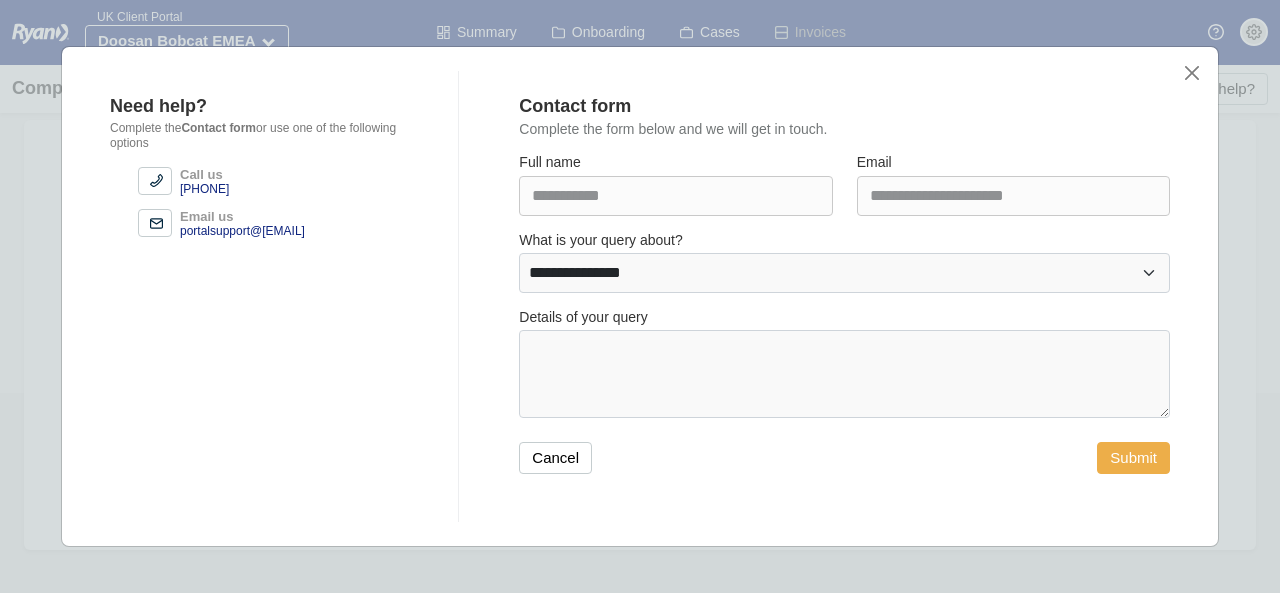 click on "Submit" at bounding box center (1133, 458) 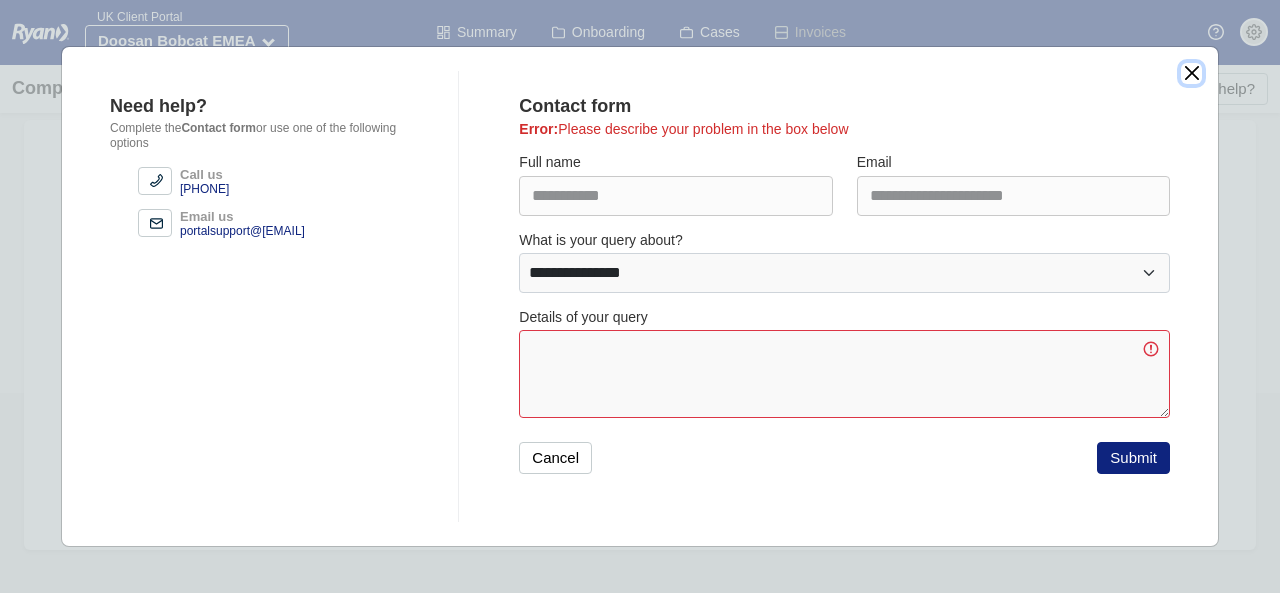 click at bounding box center [1191, 73] 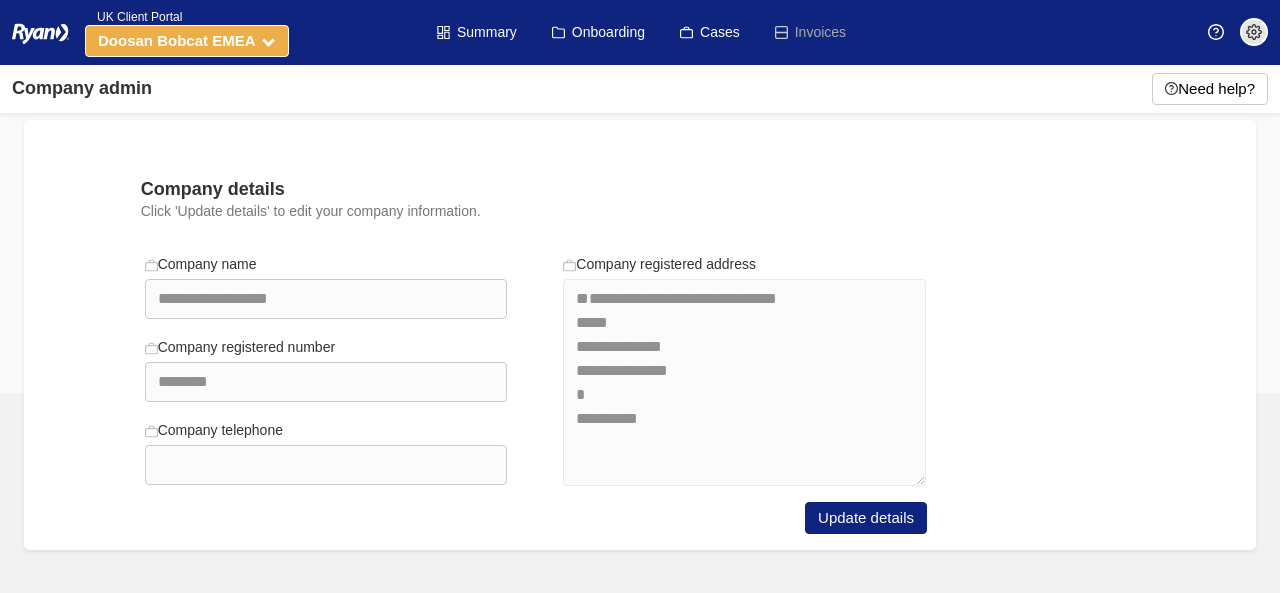click at bounding box center [268, 40] 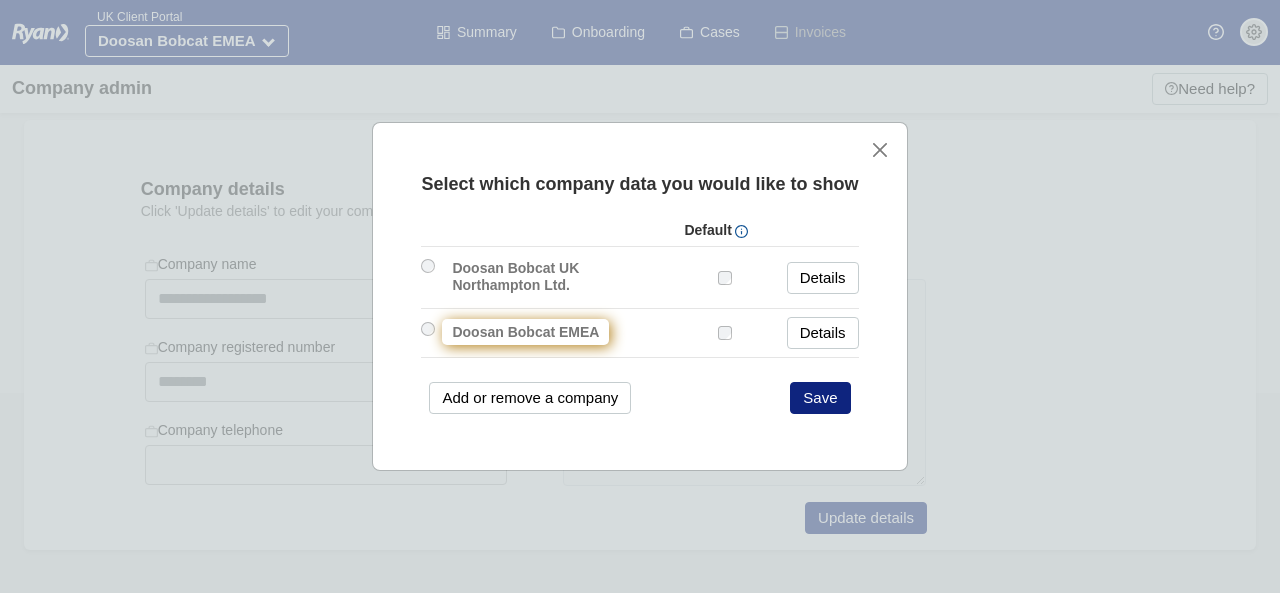 click on "Doosan Bobcat EMEA" at bounding box center (525, 332) 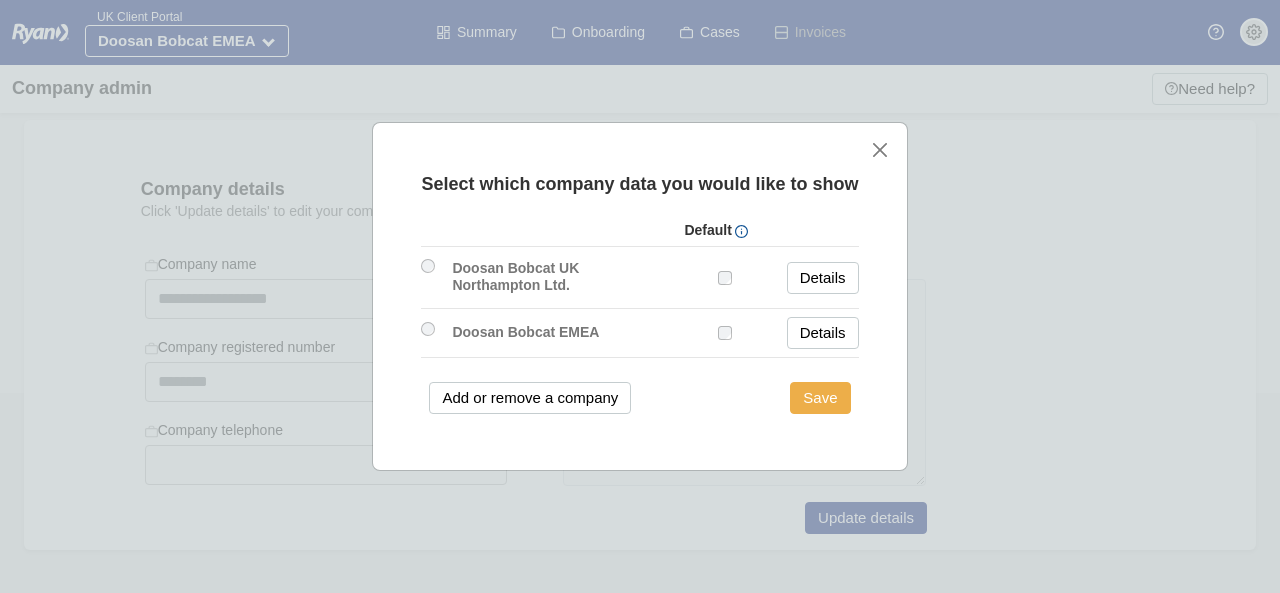 click on "Save" at bounding box center [820, 398] 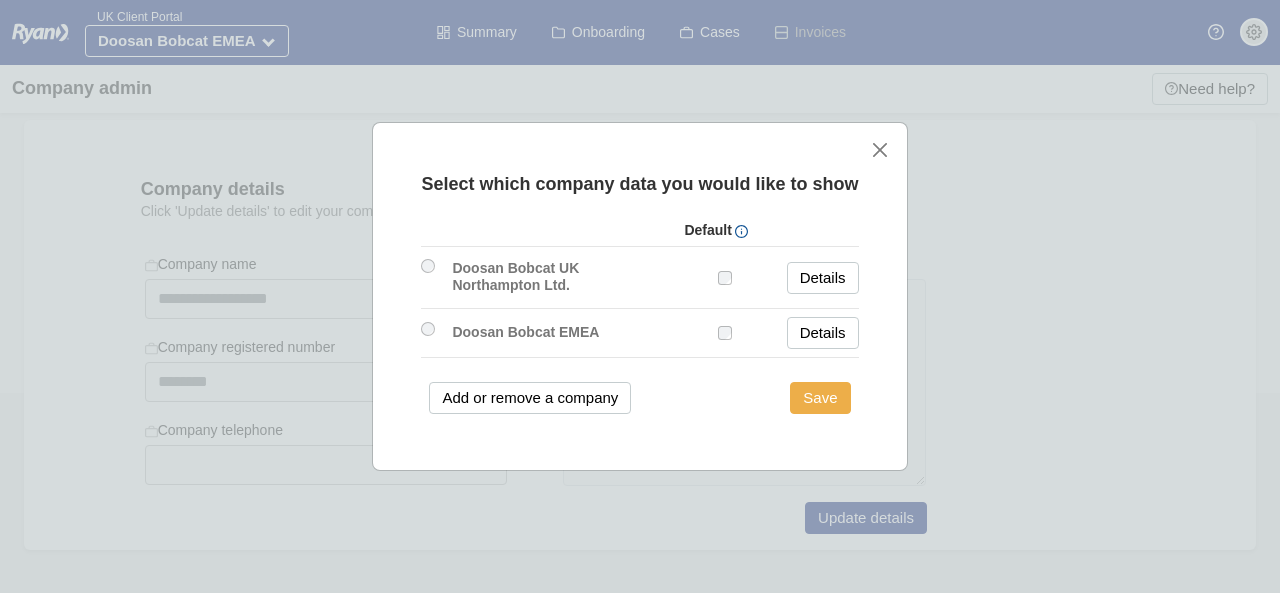 click on "Save" at bounding box center (820, 398) 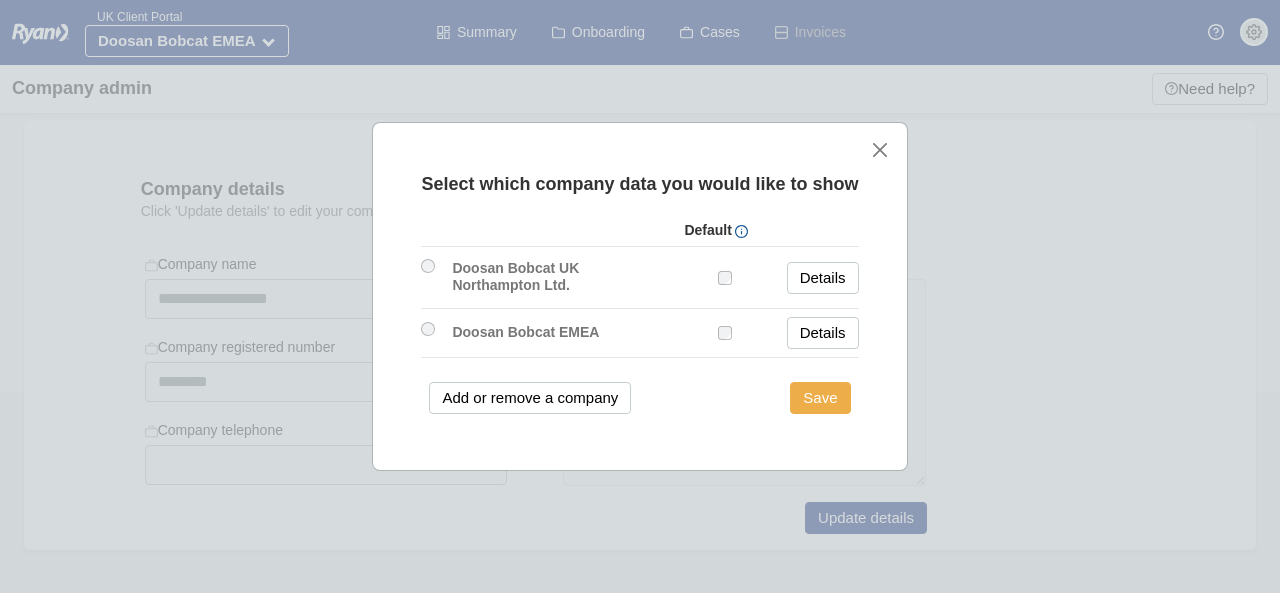 click on "Save" at bounding box center (820, 398) 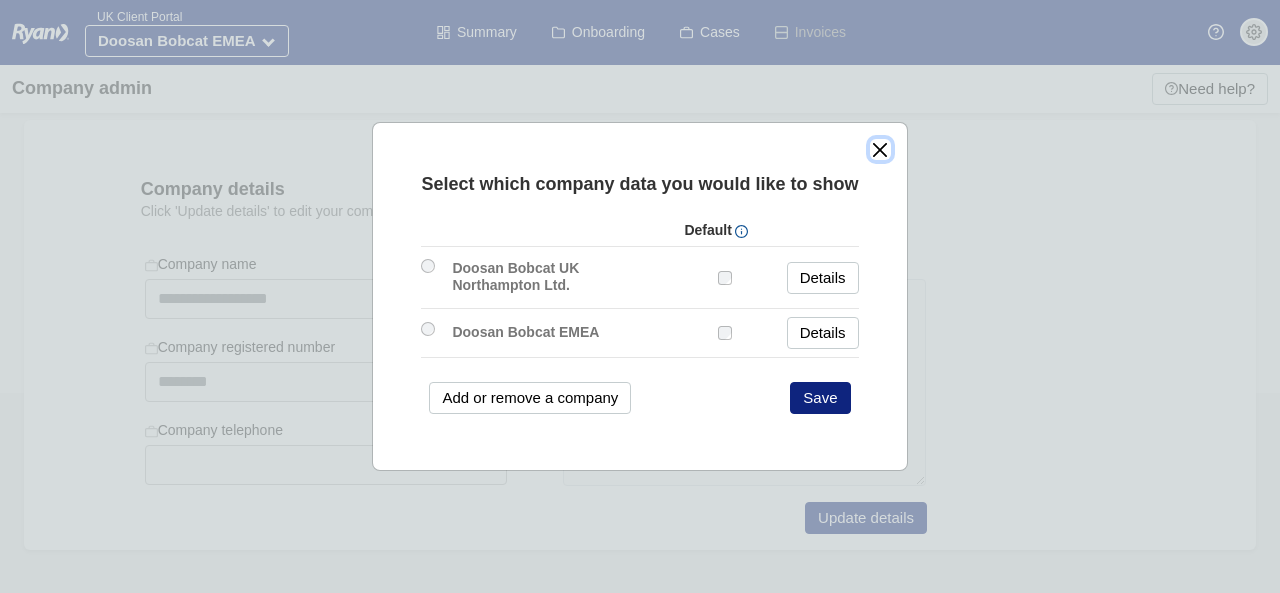 click at bounding box center (880, 149) 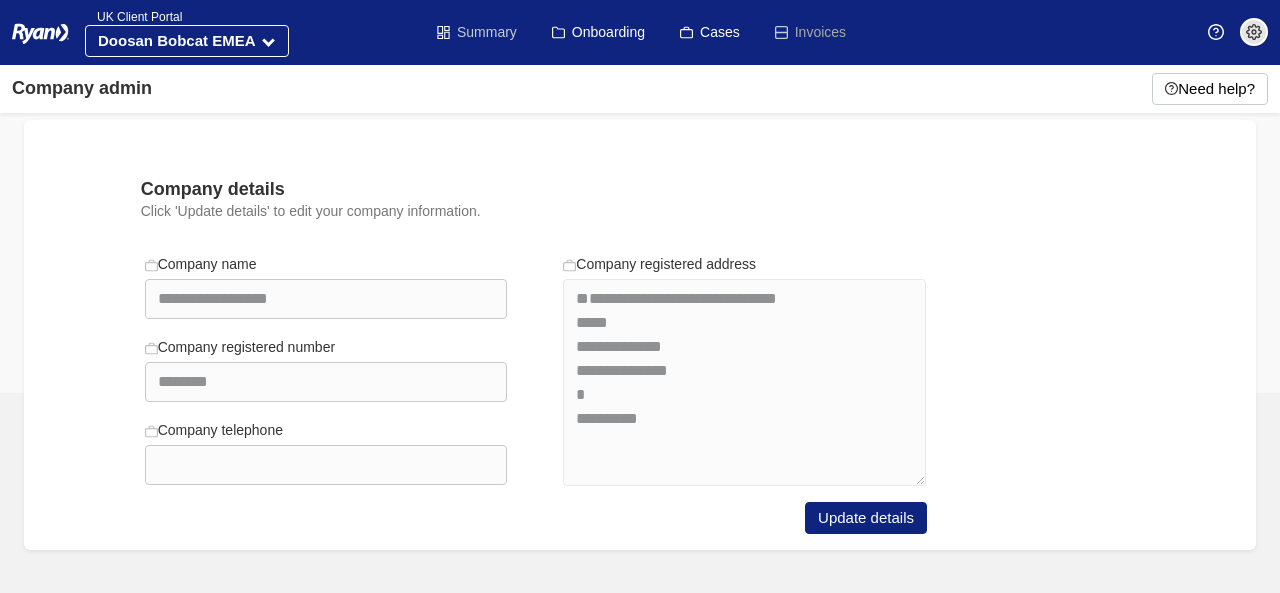 click on "Summary" at bounding box center [477, 32] 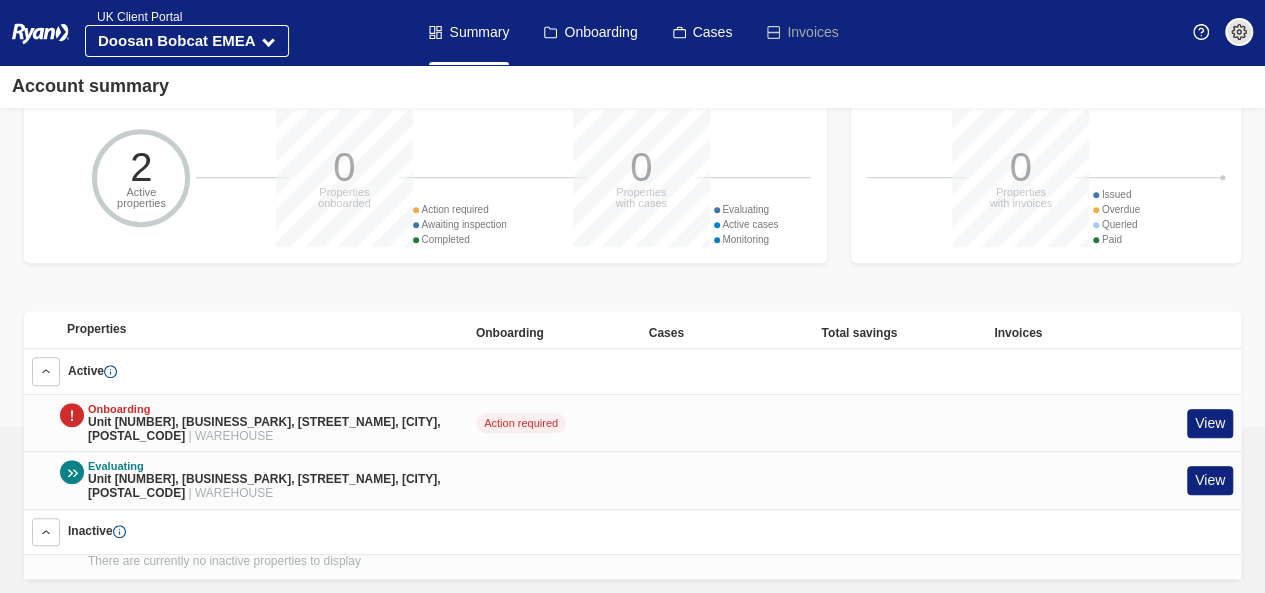 scroll, scrollTop: 603, scrollLeft: 0, axis: vertical 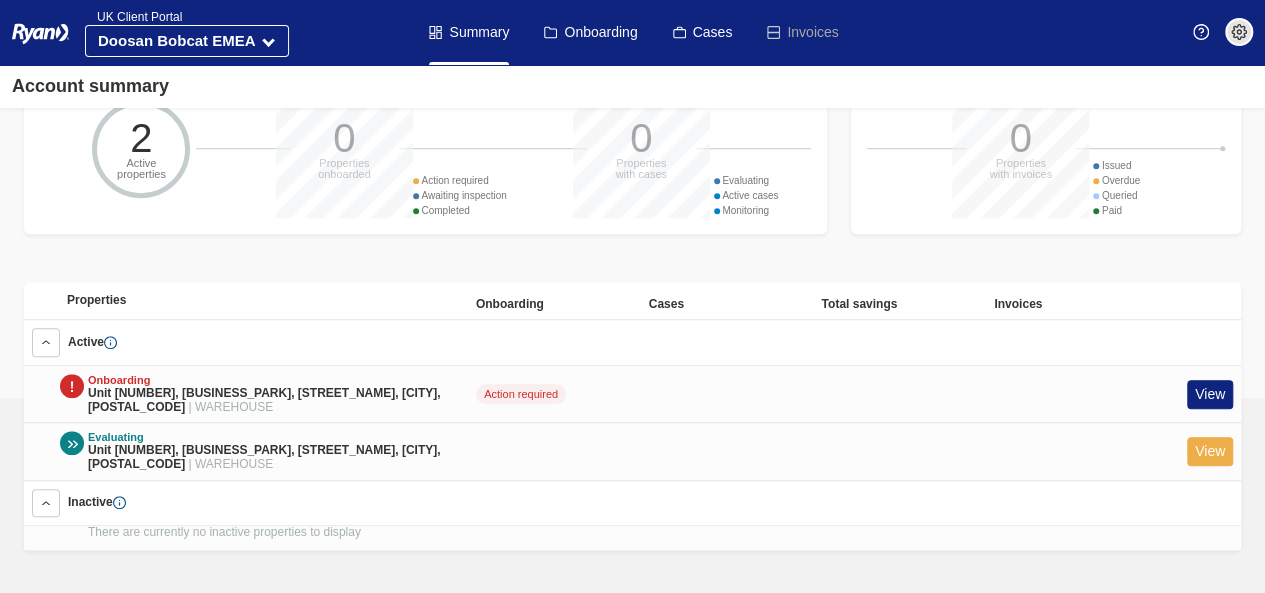 click on "View" at bounding box center (1210, 451) 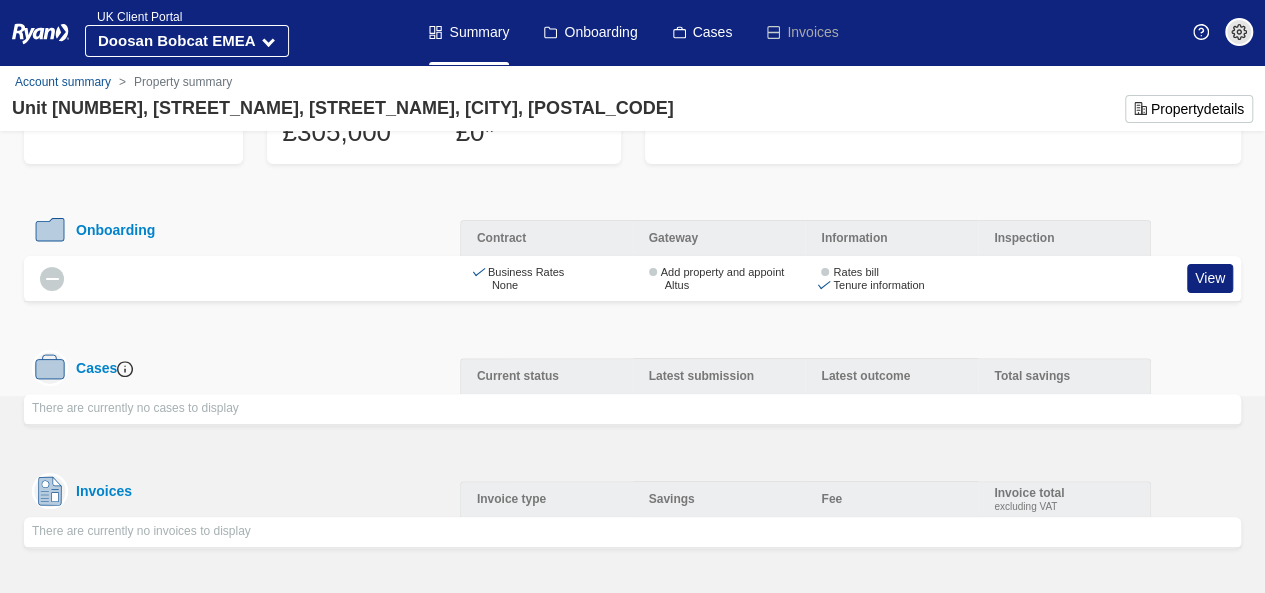 scroll, scrollTop: 122, scrollLeft: 0, axis: vertical 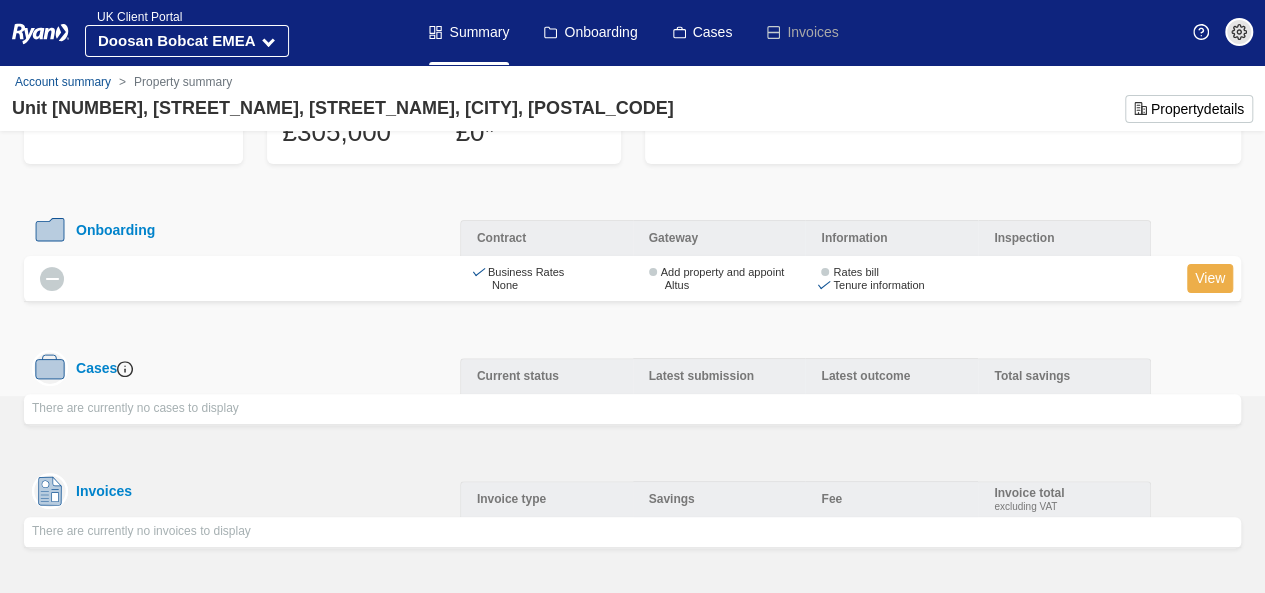 click on "View" at bounding box center (1210, 278) 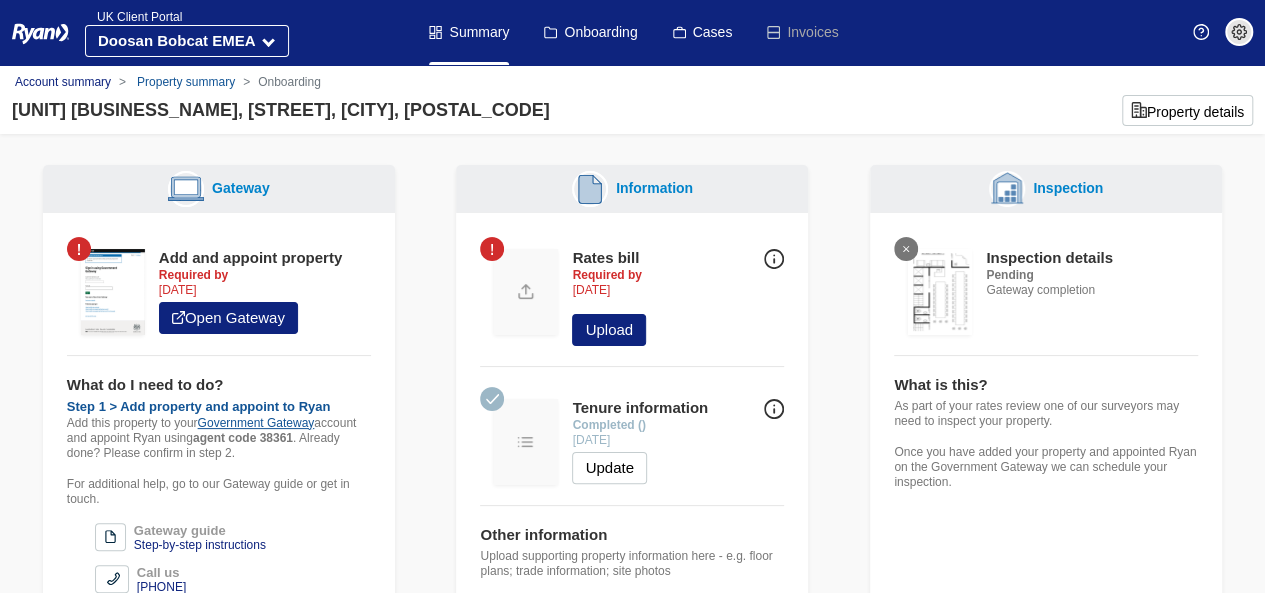 scroll, scrollTop: 0, scrollLeft: 0, axis: both 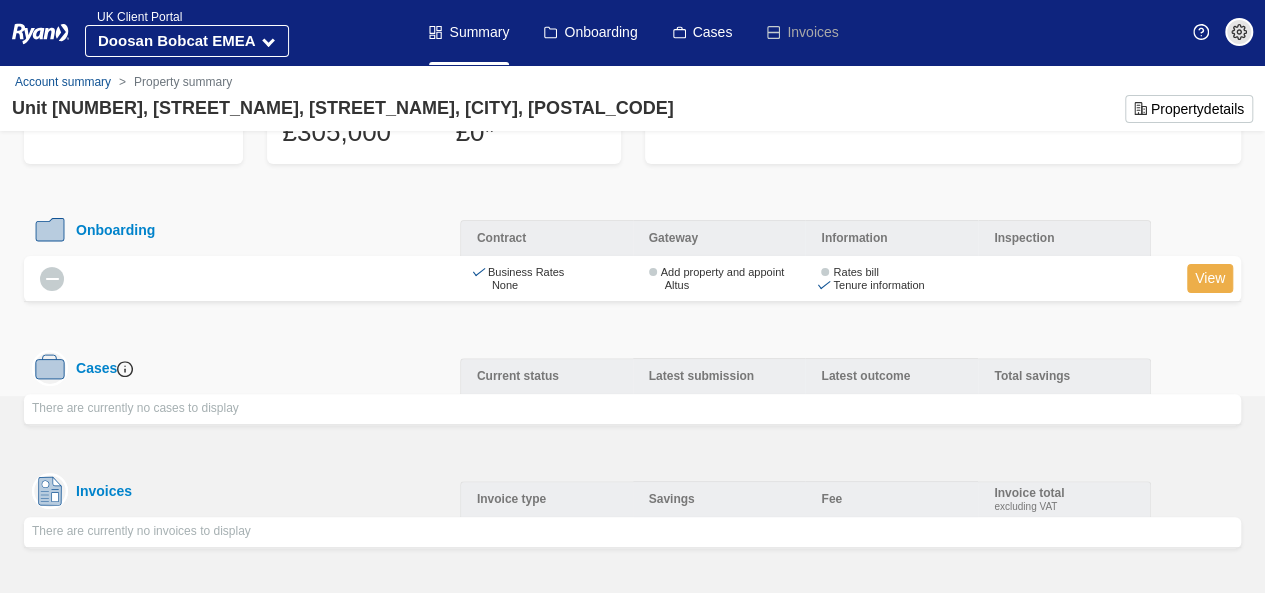 click on "View" at bounding box center [1210, 278] 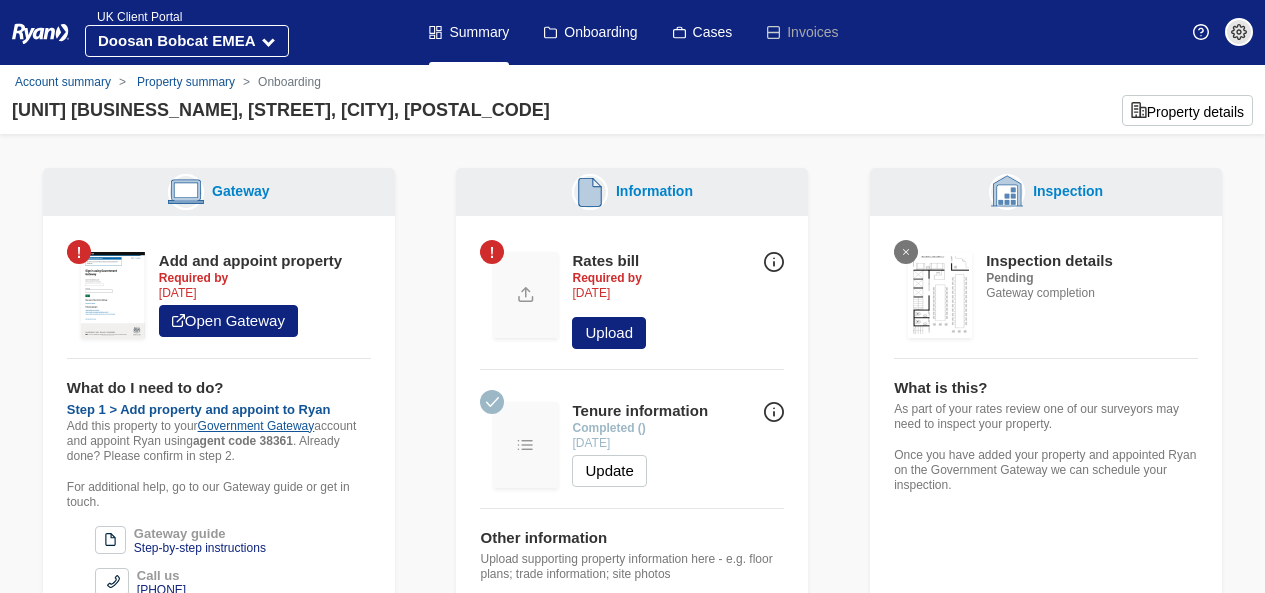 scroll, scrollTop: 0, scrollLeft: 0, axis: both 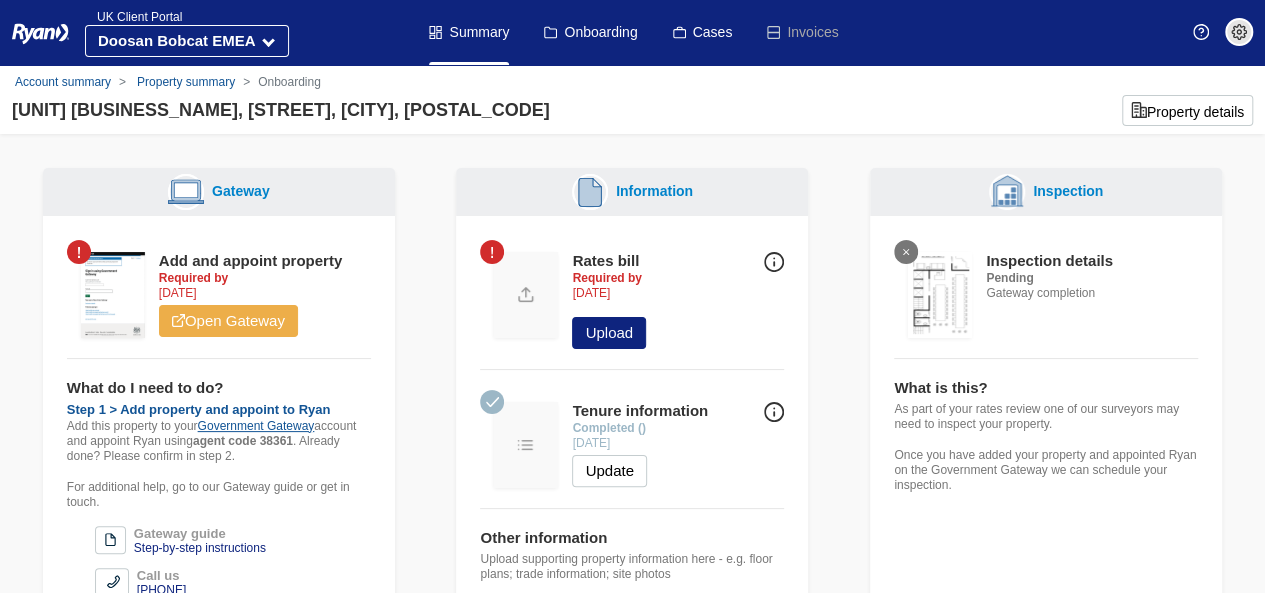 click on "Open Gateway" at bounding box center (228, 321) 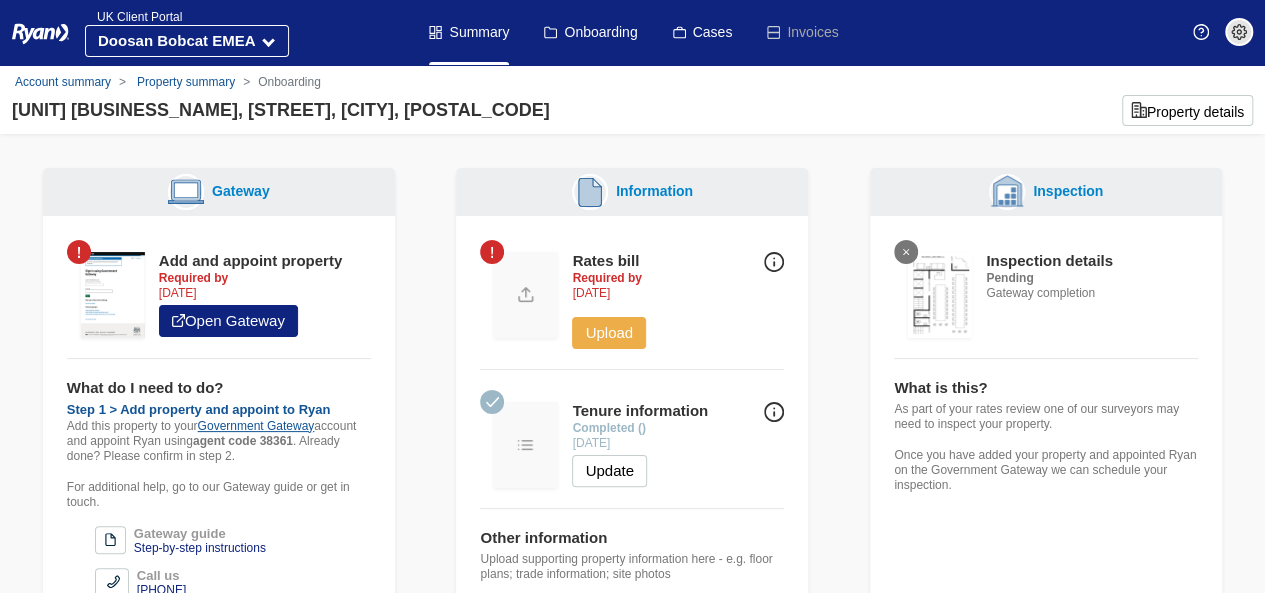 click on "Upload" at bounding box center [609, 333] 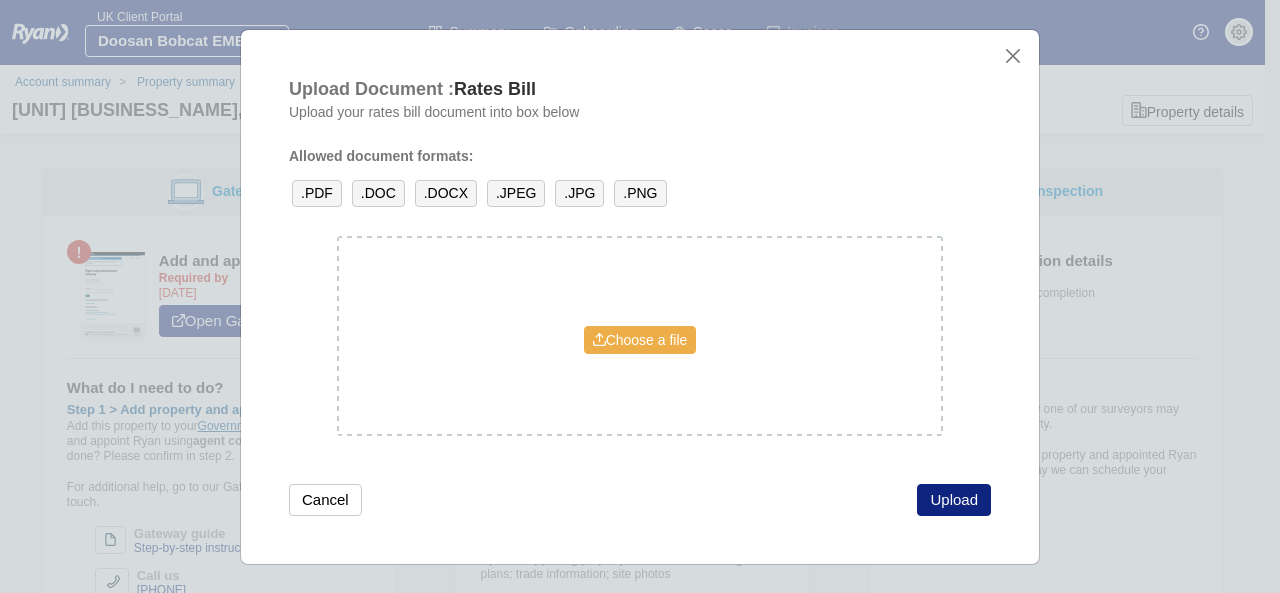 click on "Choose a file" at bounding box center [640, 340] 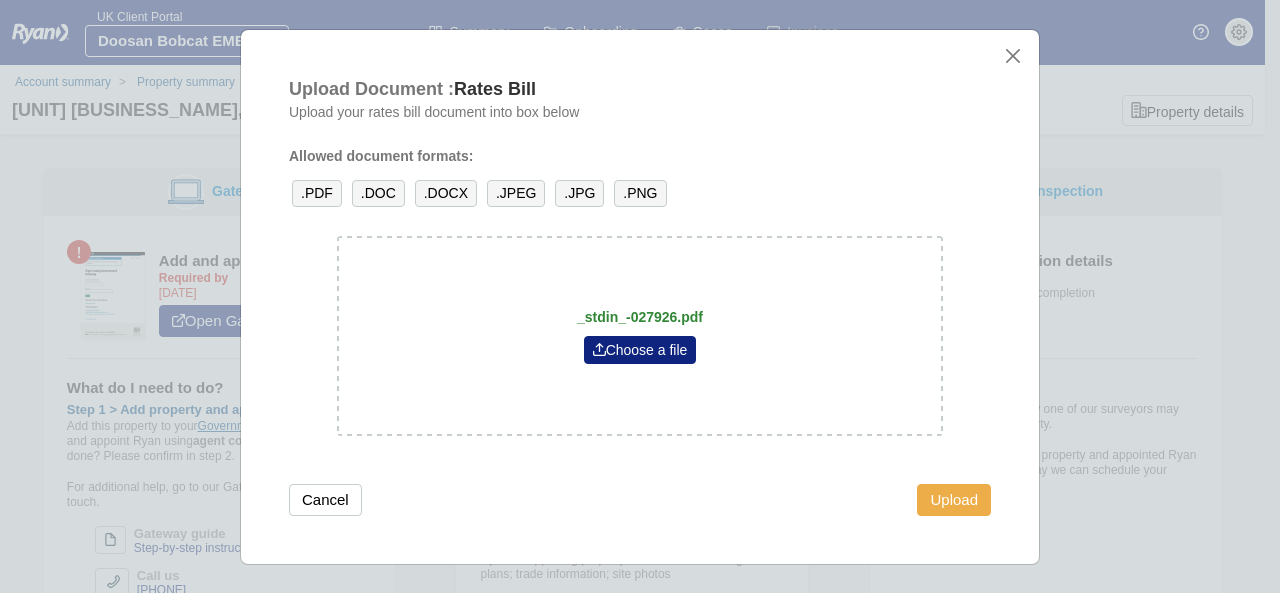 click on "Upload" at bounding box center (954, 500) 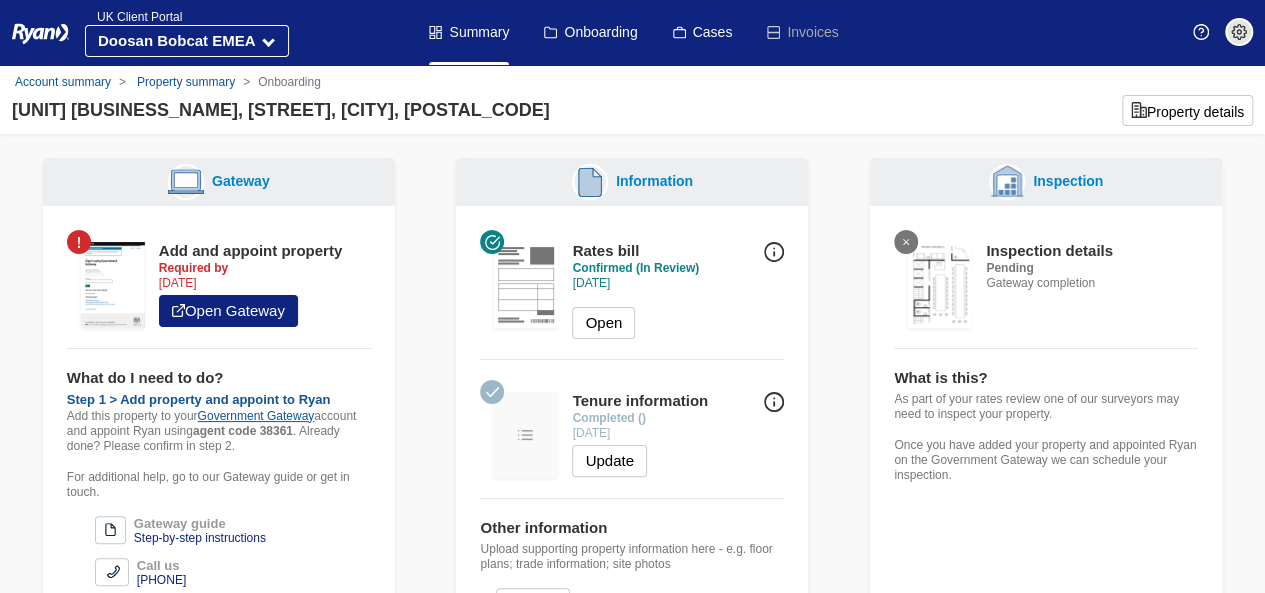 scroll, scrollTop: 0, scrollLeft: 0, axis: both 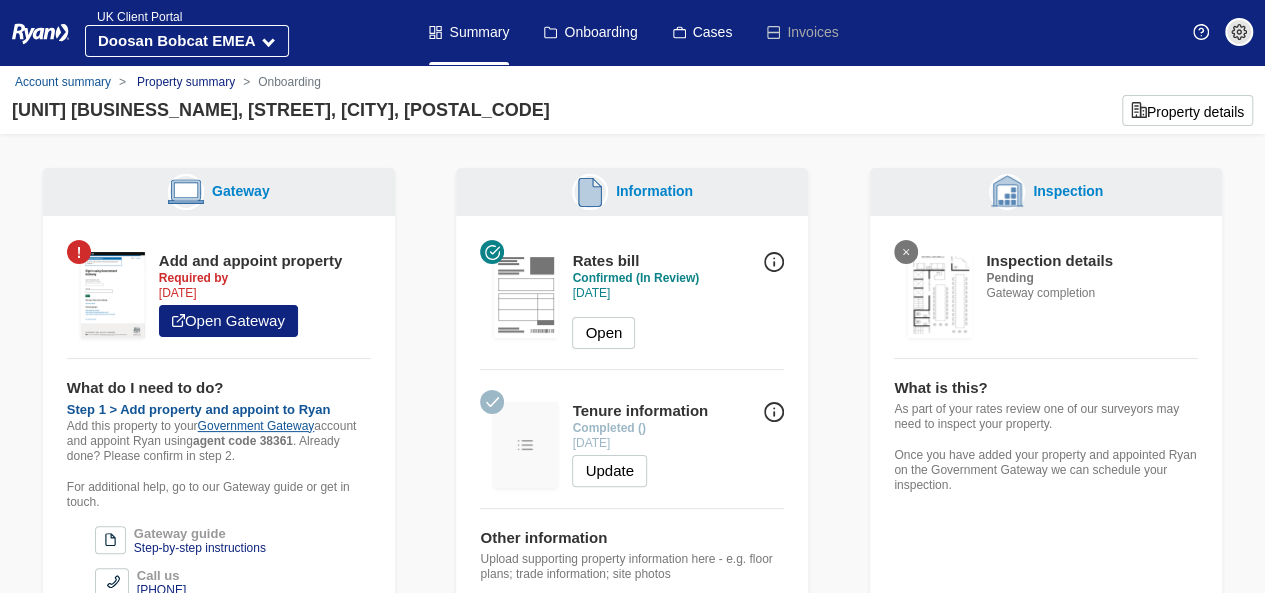 click on "Property summary" at bounding box center [186, 82] 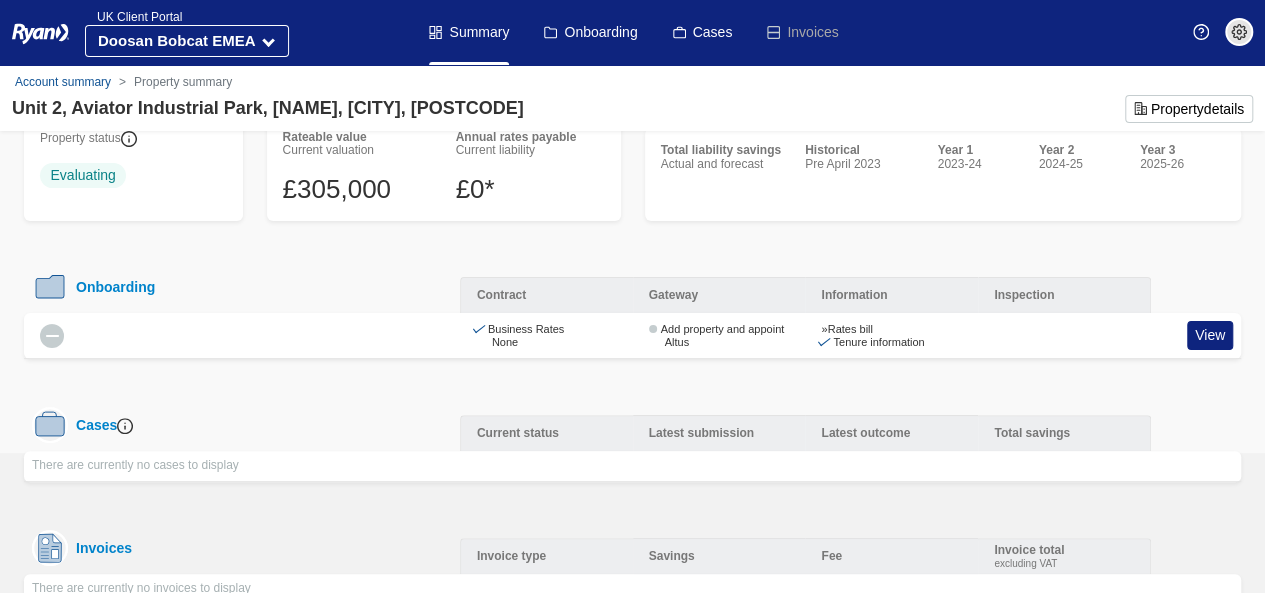scroll, scrollTop: 22, scrollLeft: 0, axis: vertical 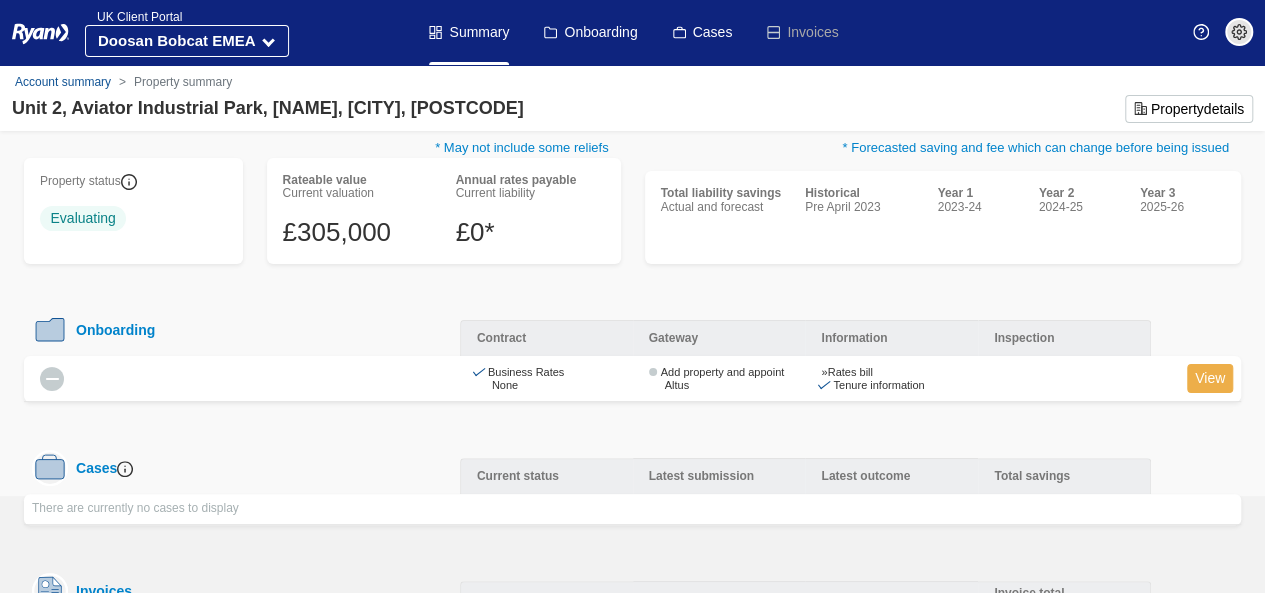click on "View" at bounding box center (1210, 378) 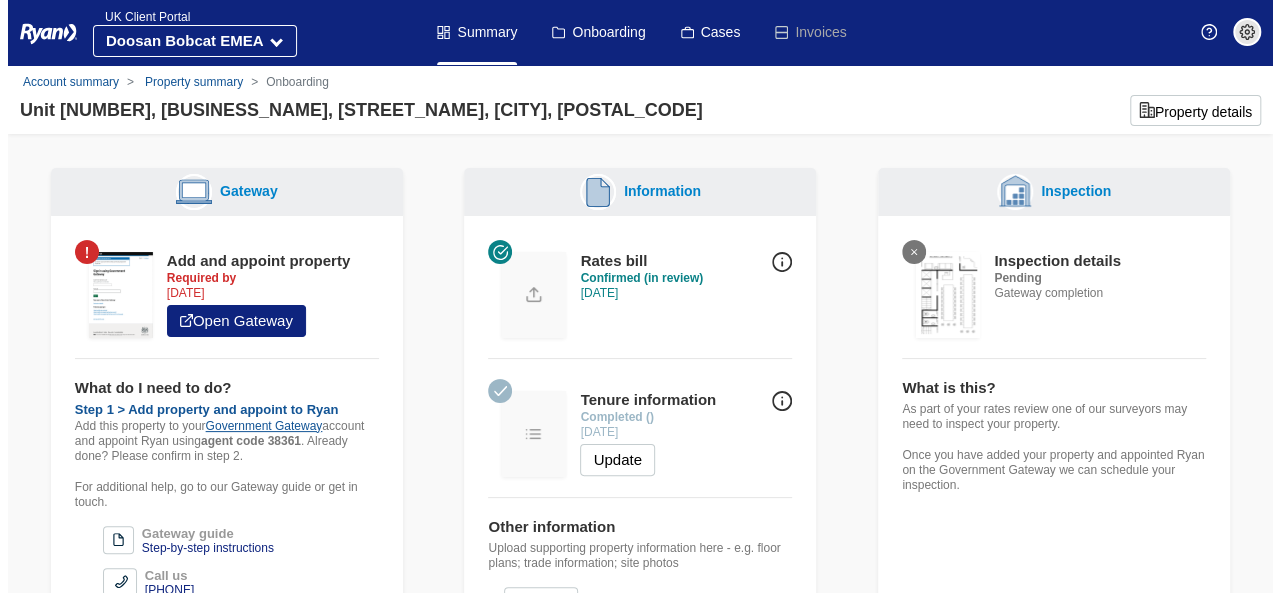 scroll, scrollTop: 0, scrollLeft: 0, axis: both 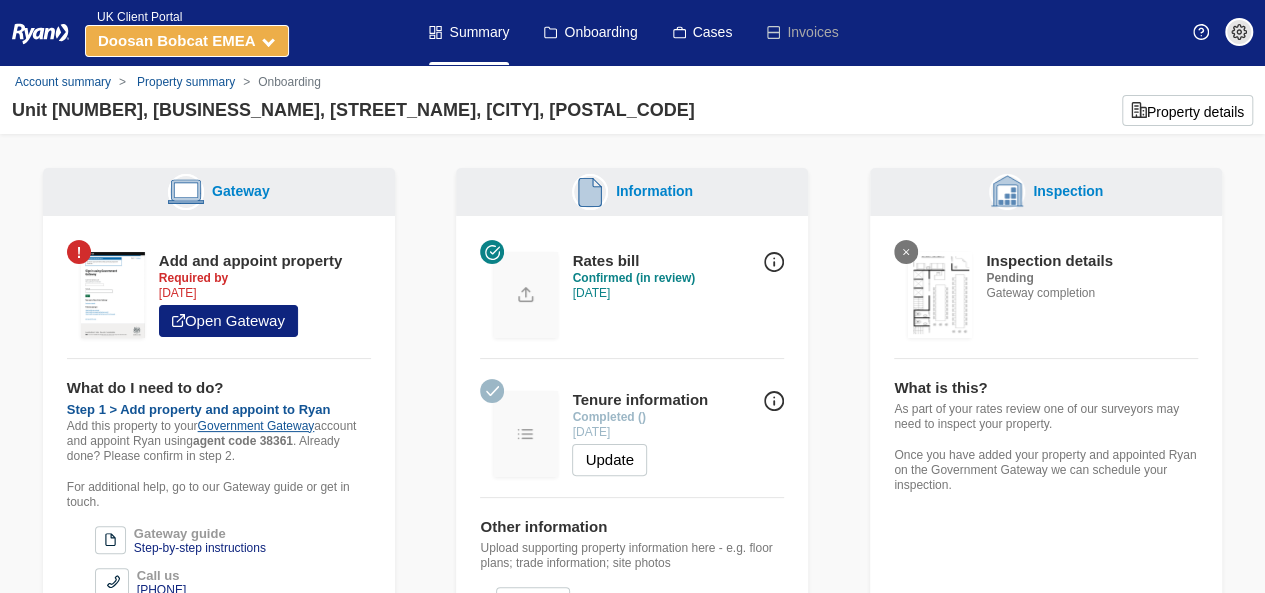 click at bounding box center [268, 40] 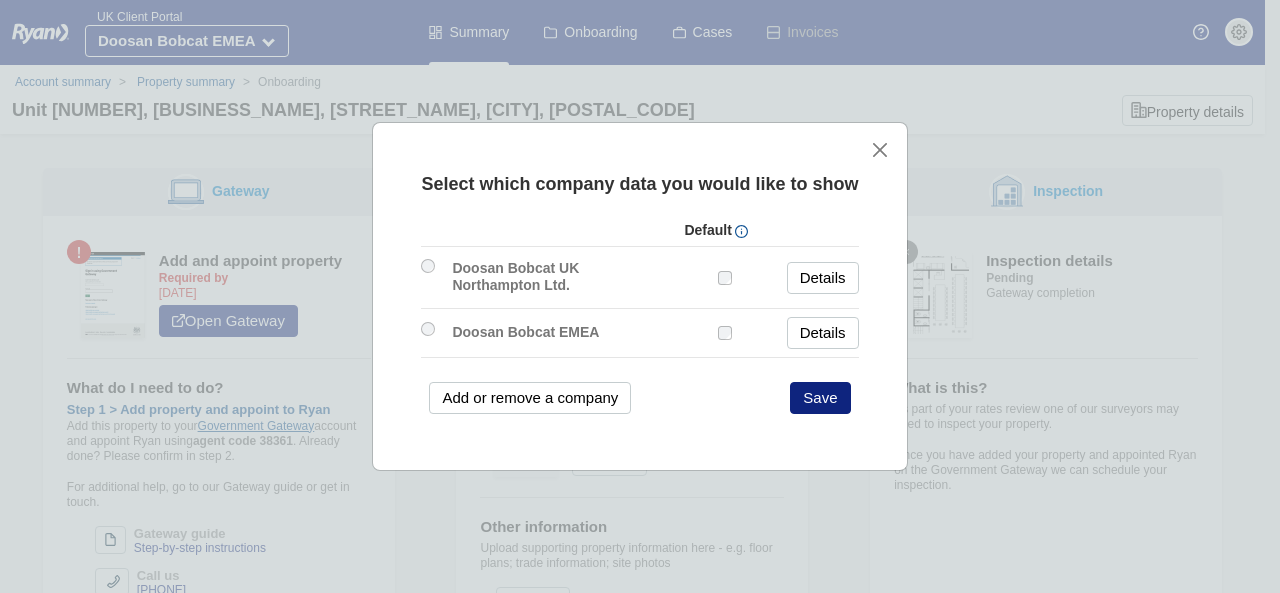 click on "Select which company data you would like to show
Default
[BUSINESS_NAME] Details Details" at bounding box center (639, 296) 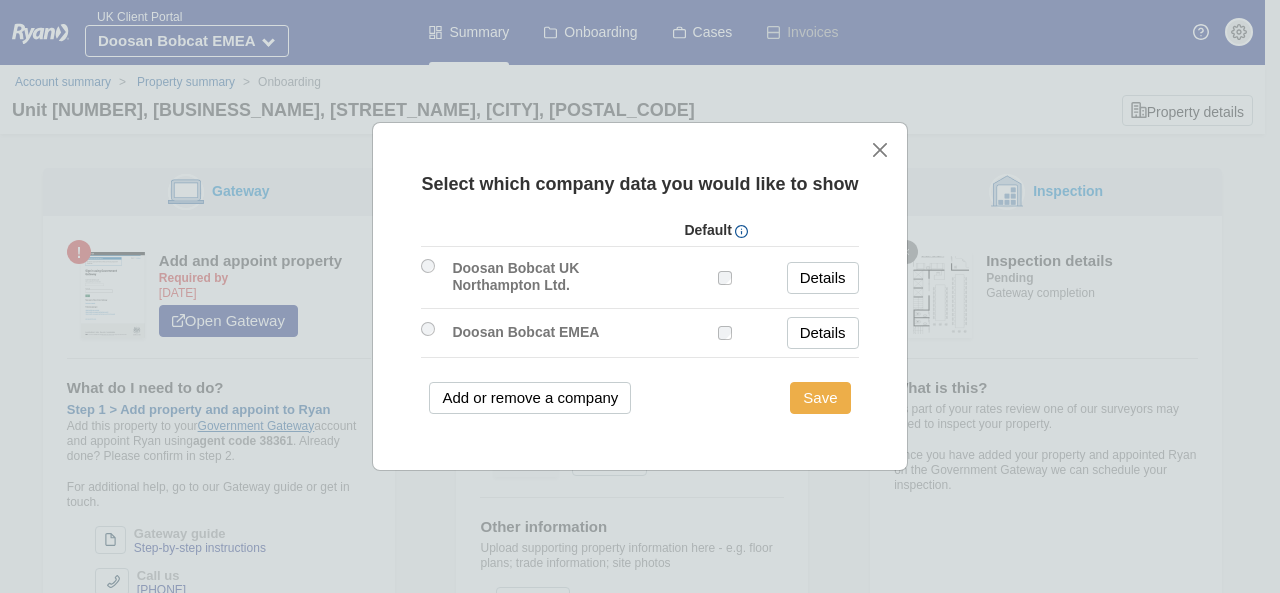 click on "Save" at bounding box center (820, 398) 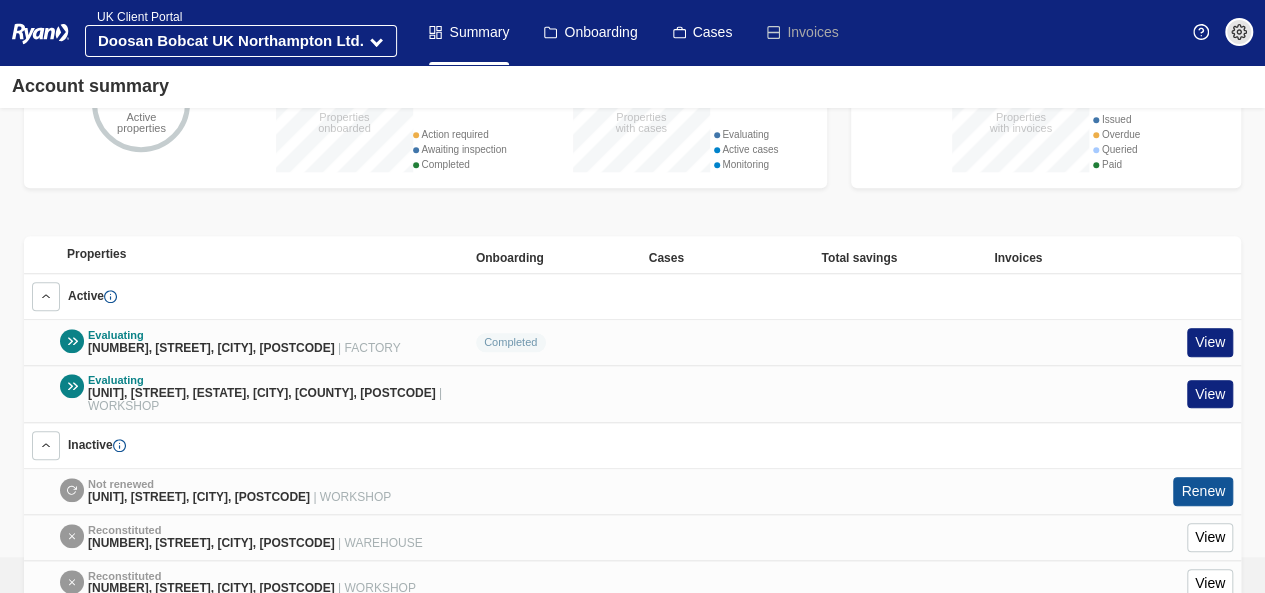 scroll, scrollTop: 854, scrollLeft: 0, axis: vertical 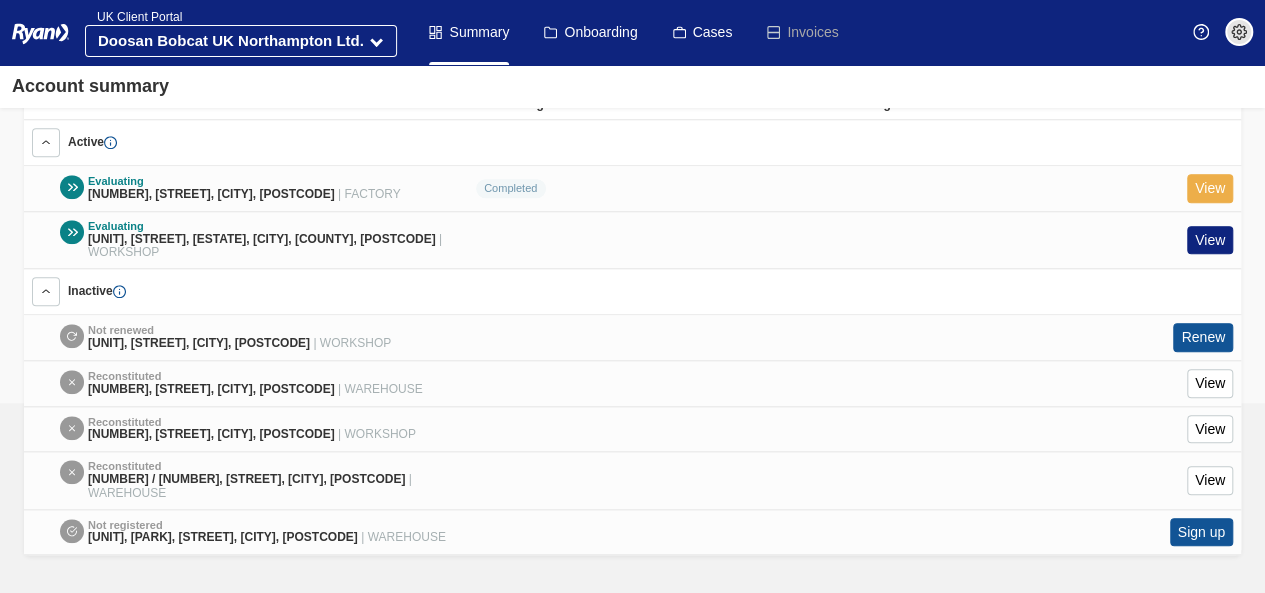click on "View" at bounding box center [1210, 188] 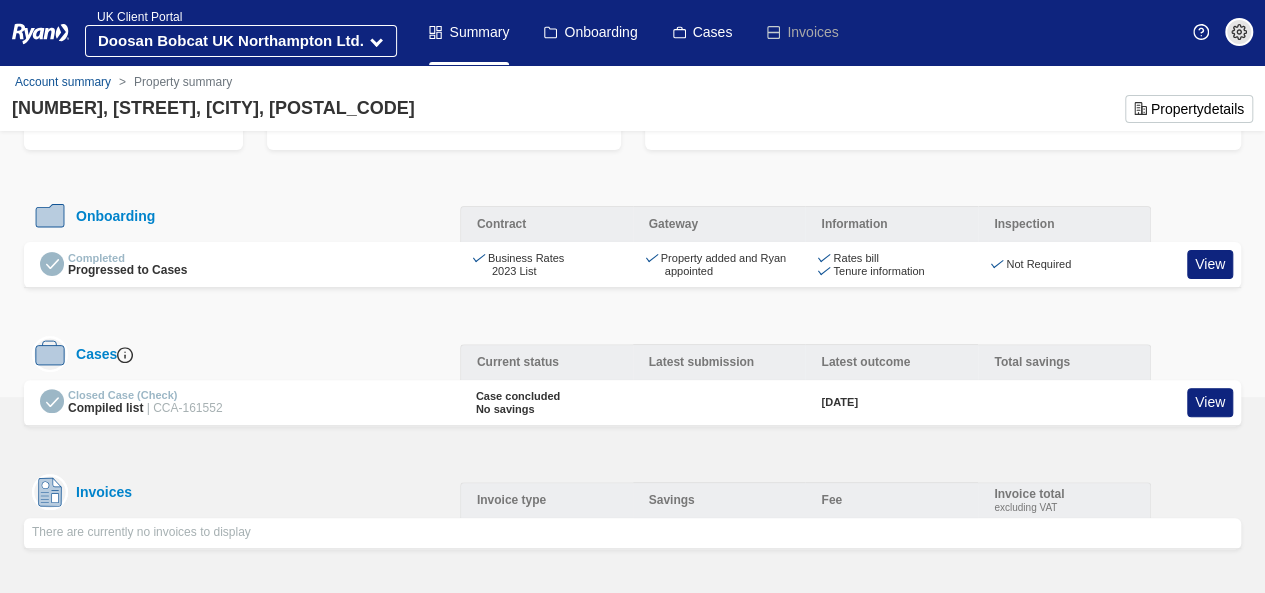 scroll, scrollTop: 137, scrollLeft: 0, axis: vertical 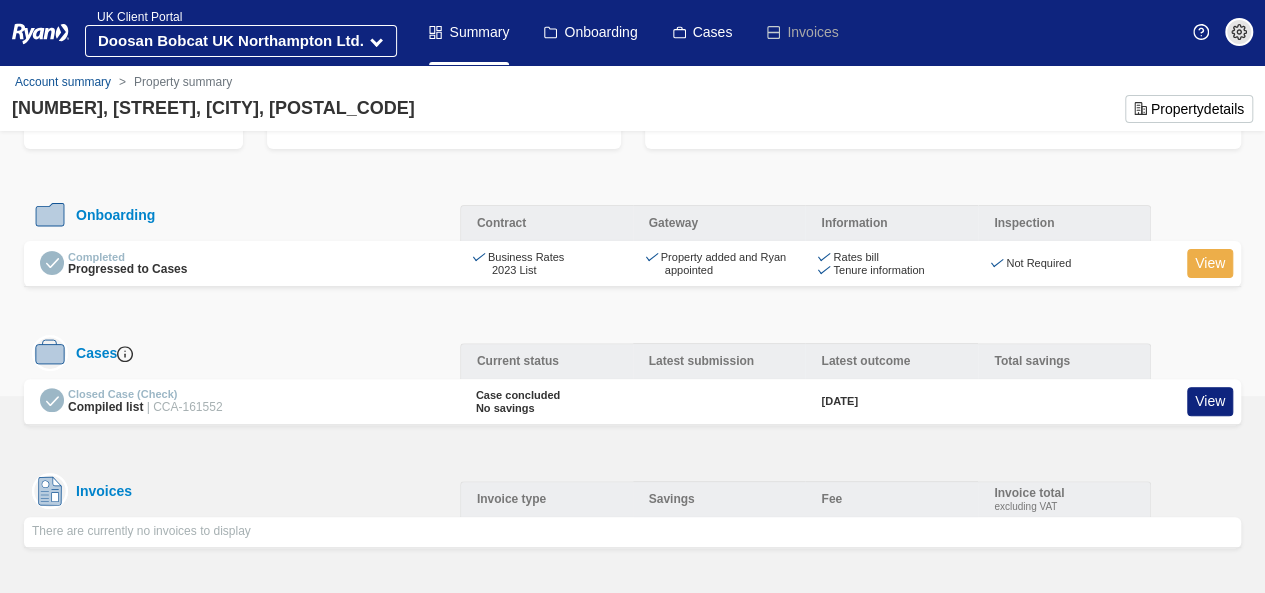 click on "View" at bounding box center [1210, 263] 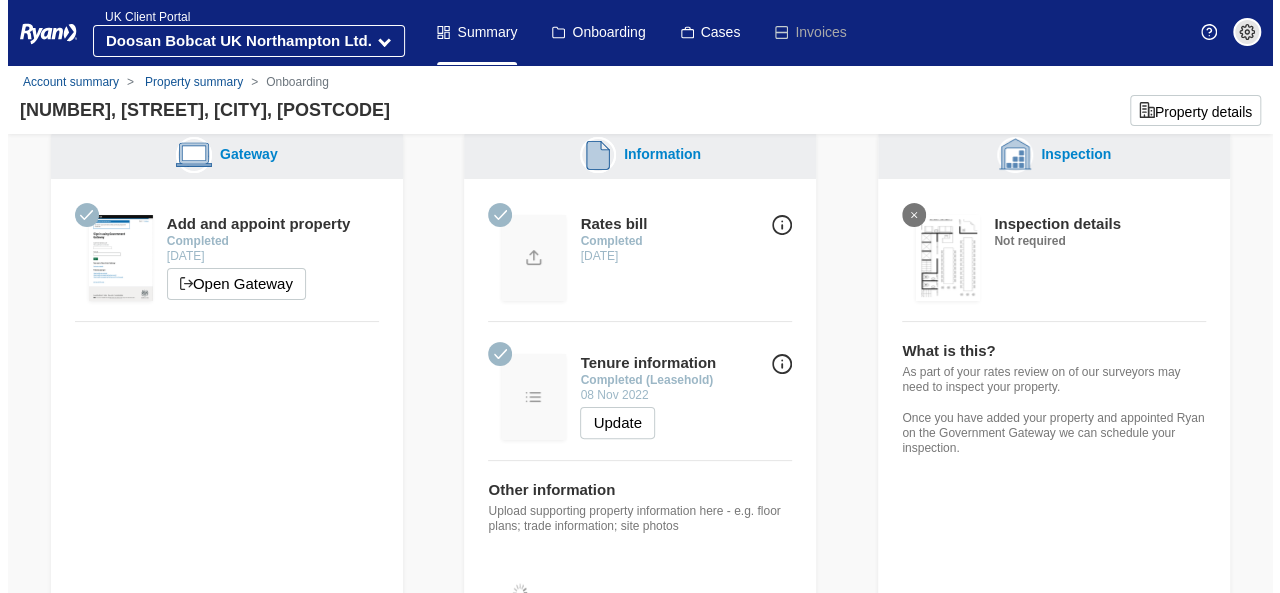scroll, scrollTop: 6, scrollLeft: 0, axis: vertical 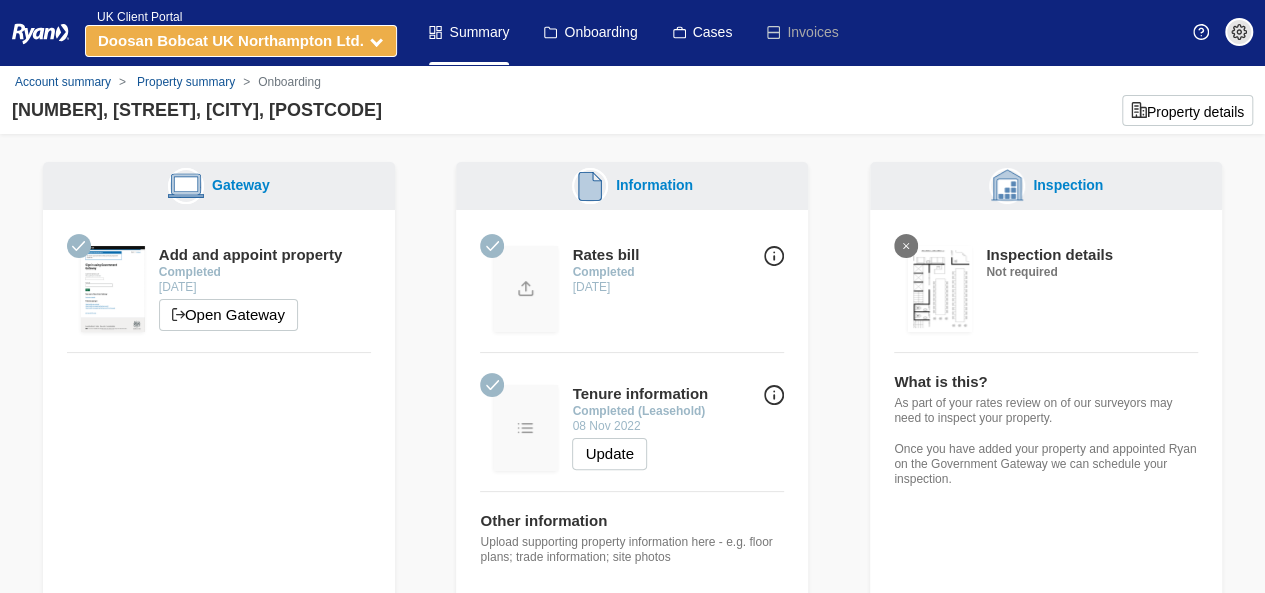 click on "Doosan Bobcat UK Northampton Ltd." at bounding box center [231, 40] 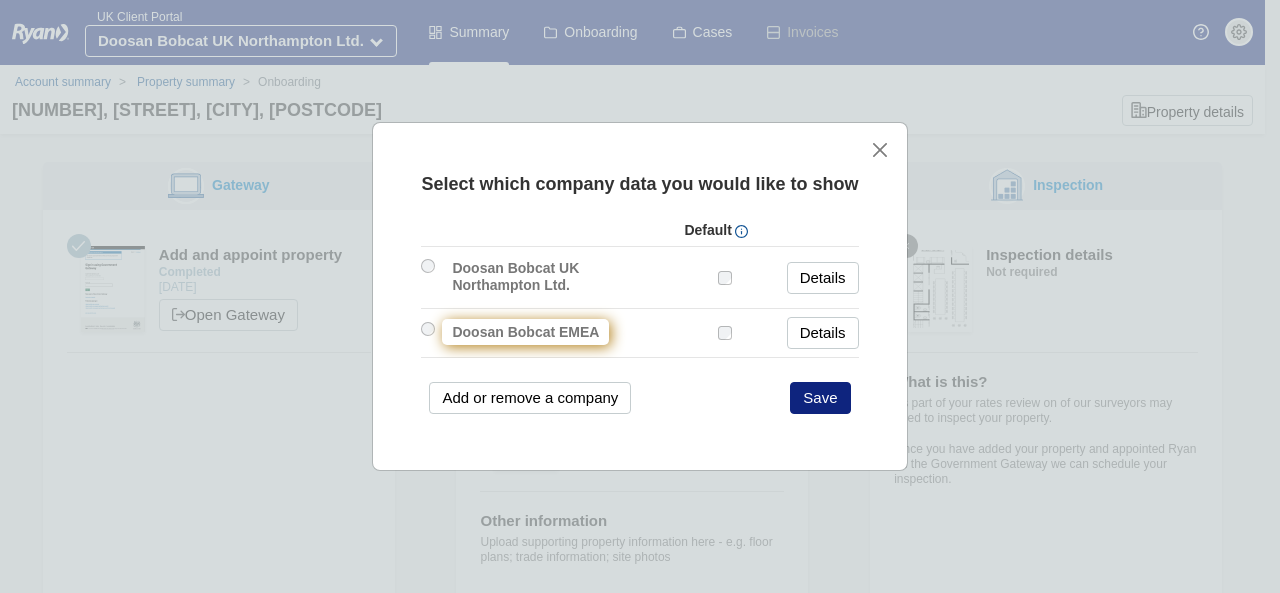 click on "Doosan Bobcat EMEA" at bounding box center (525, 332) 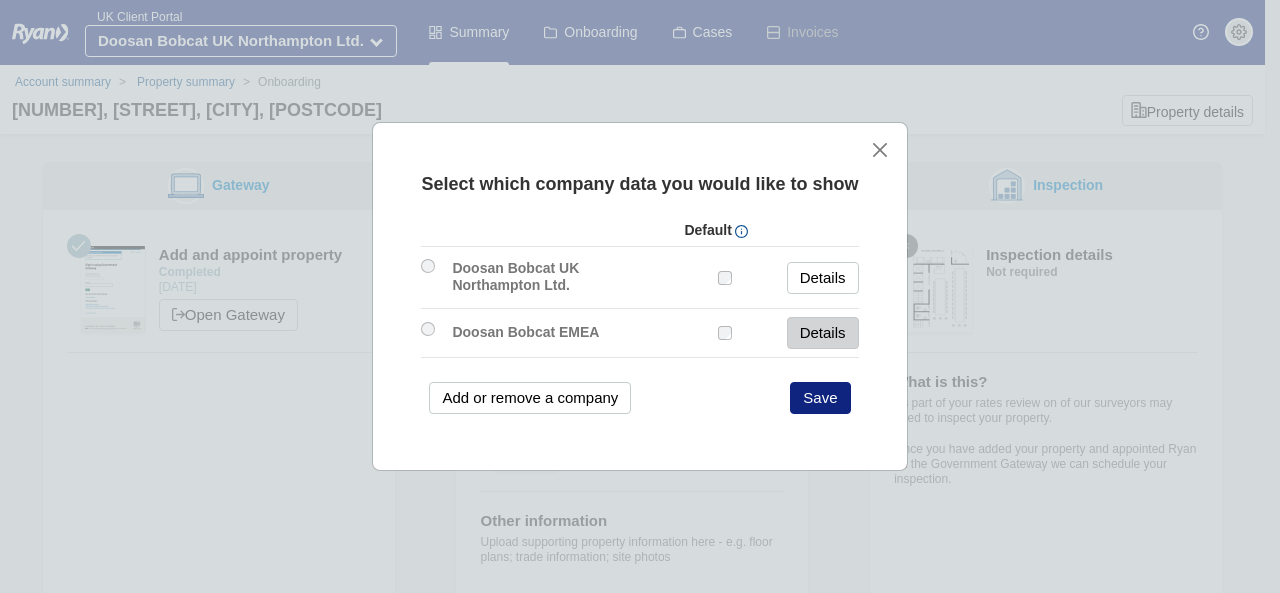 click on "Details" at bounding box center (823, 333) 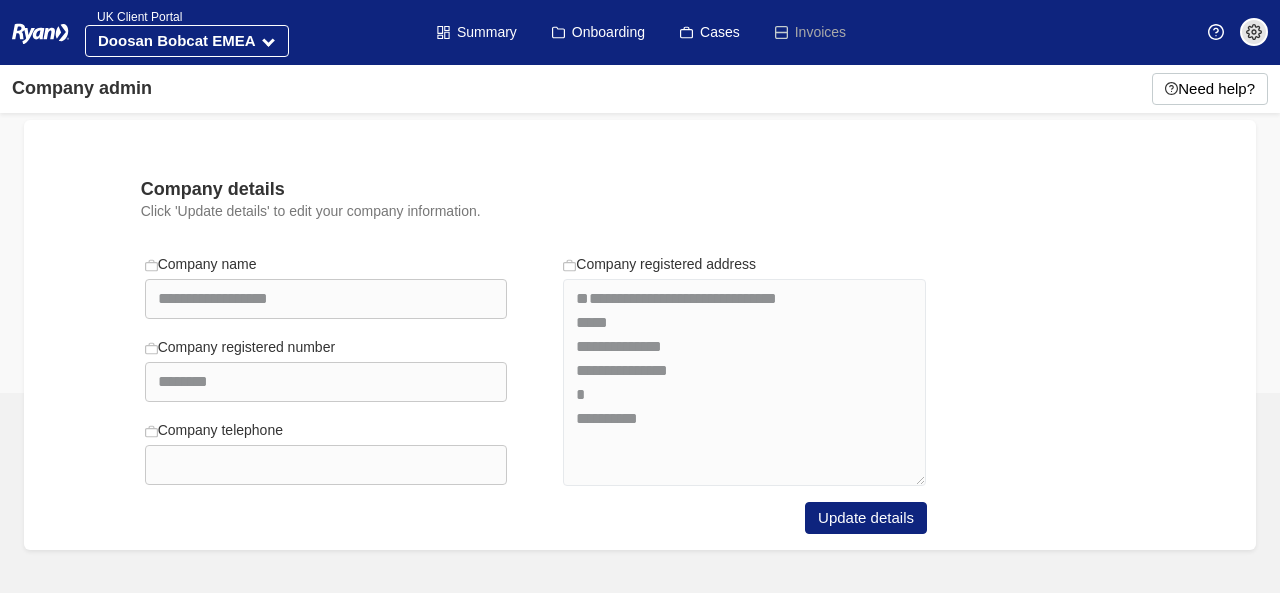 scroll, scrollTop: 0, scrollLeft: 0, axis: both 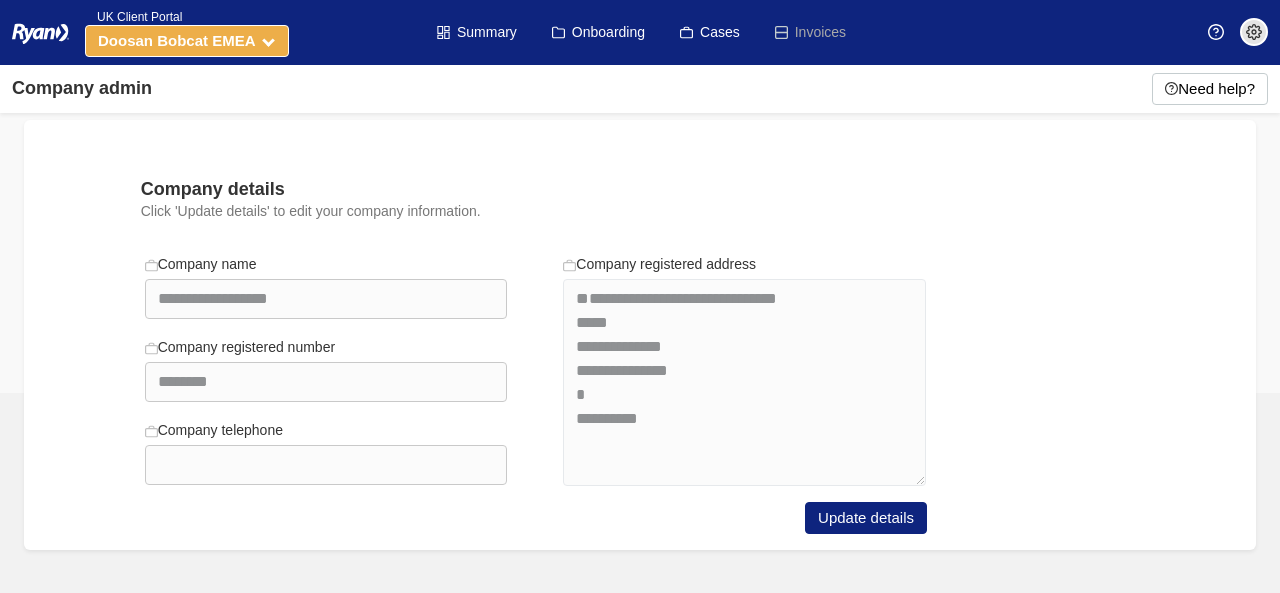 click on "Doosan Bobcat EMEA" at bounding box center (177, 40) 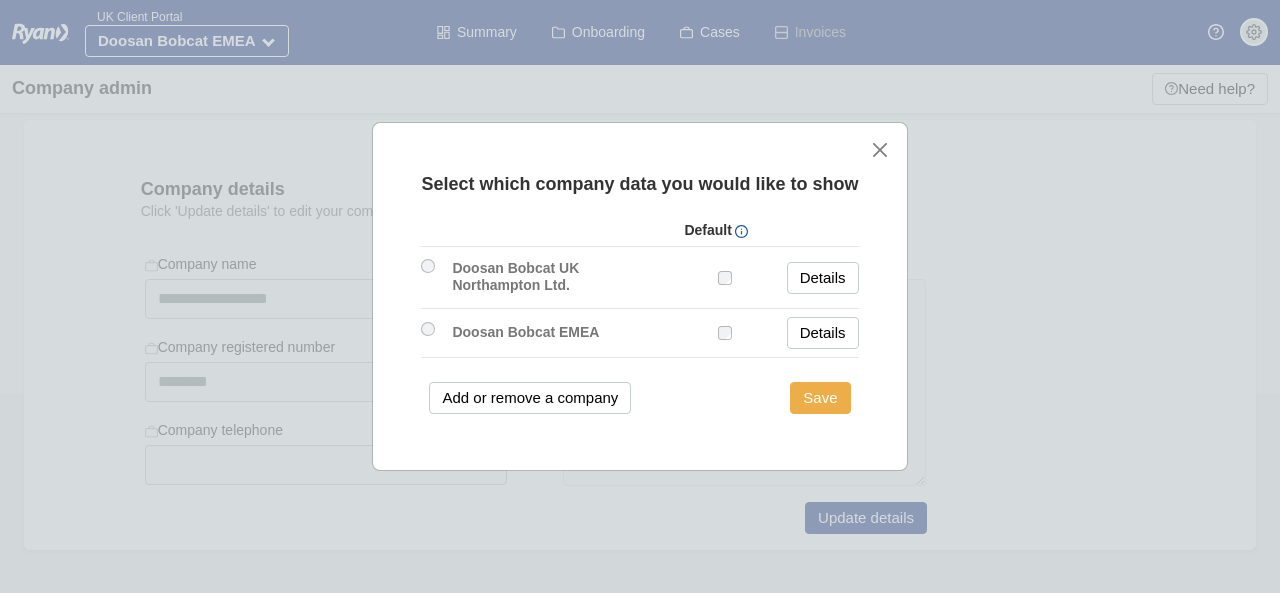 click on "Save" at bounding box center [820, 398] 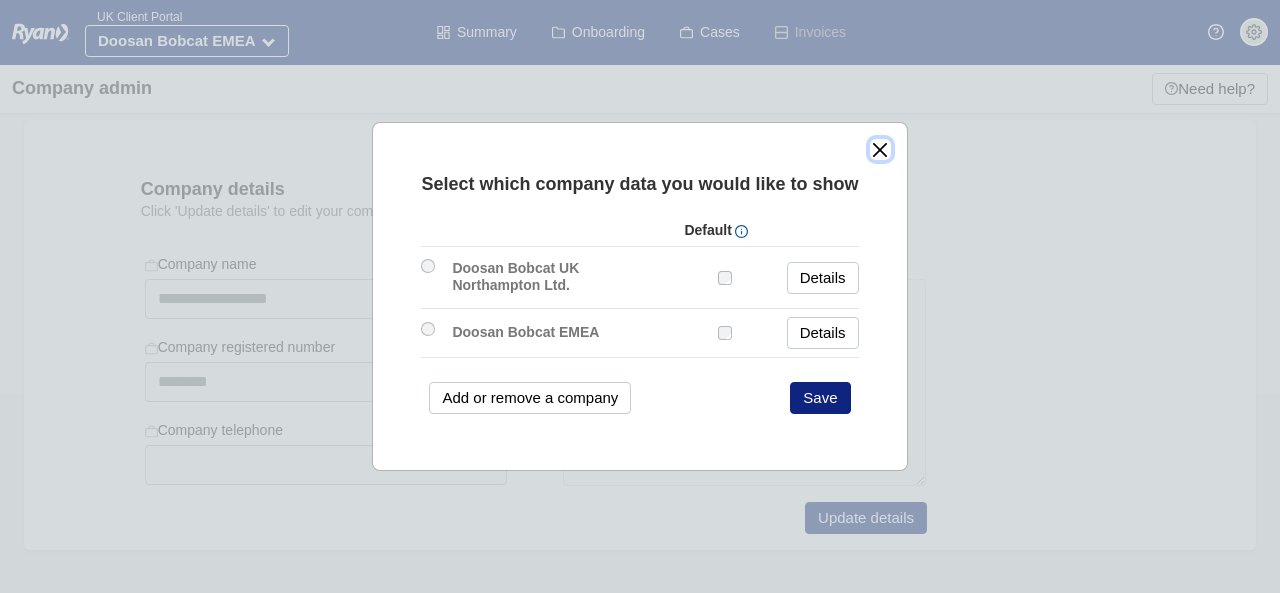 click at bounding box center [880, 149] 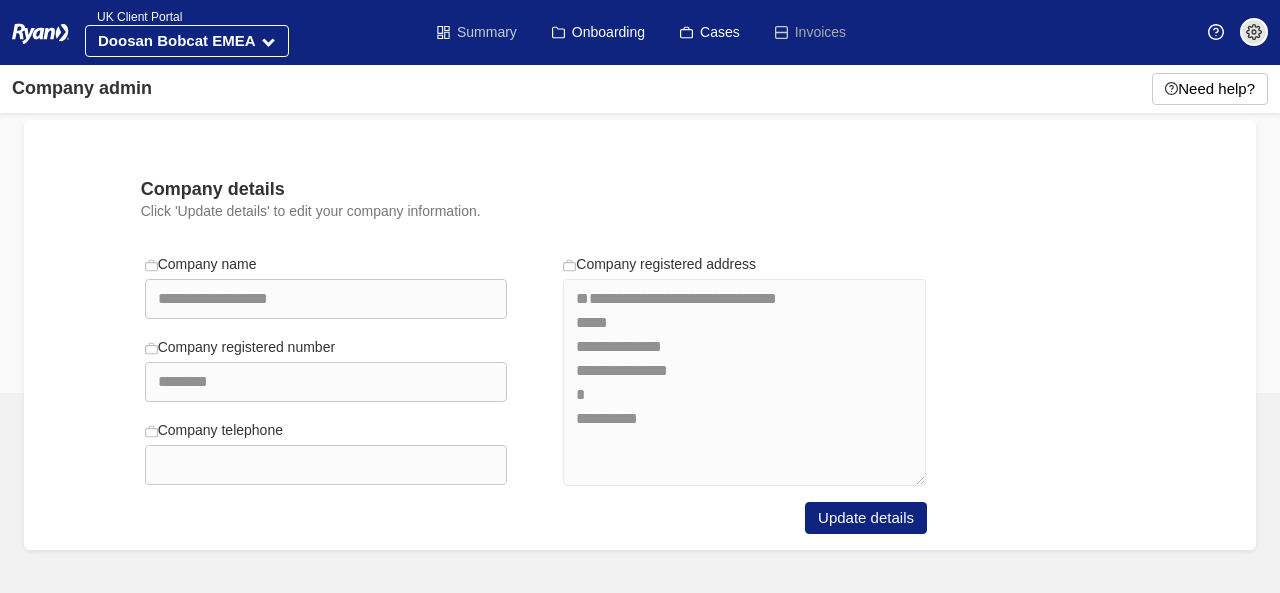 click on "Summary" at bounding box center [477, 32] 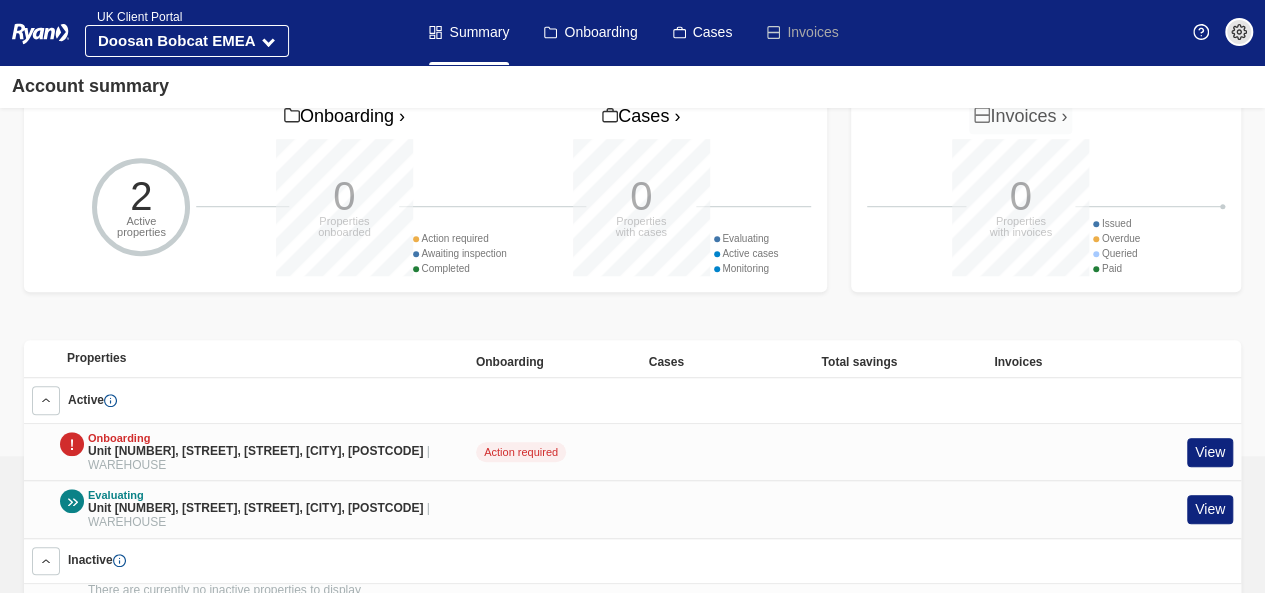 scroll, scrollTop: 603, scrollLeft: 0, axis: vertical 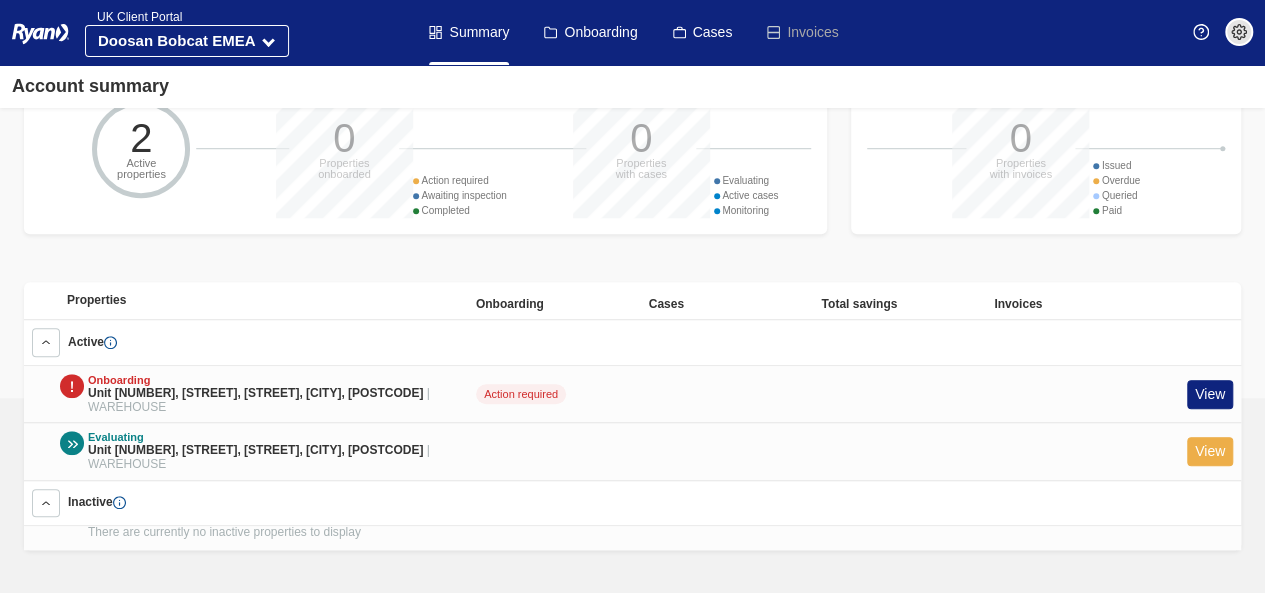 click on "View" at bounding box center (1210, 451) 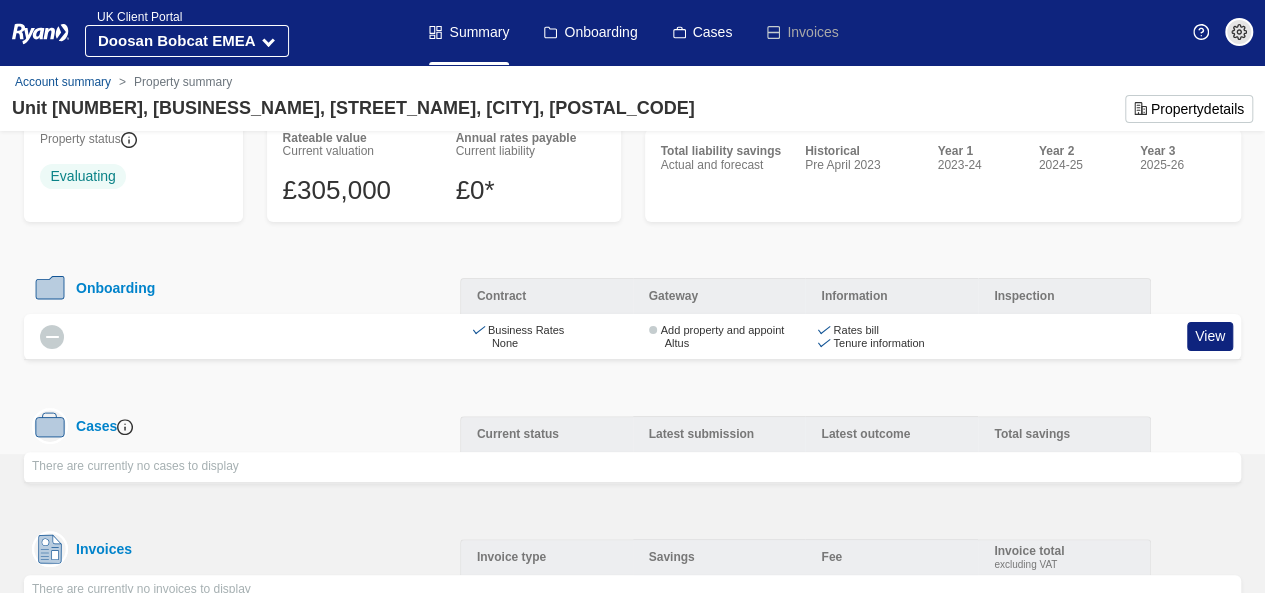 scroll, scrollTop: 122, scrollLeft: 0, axis: vertical 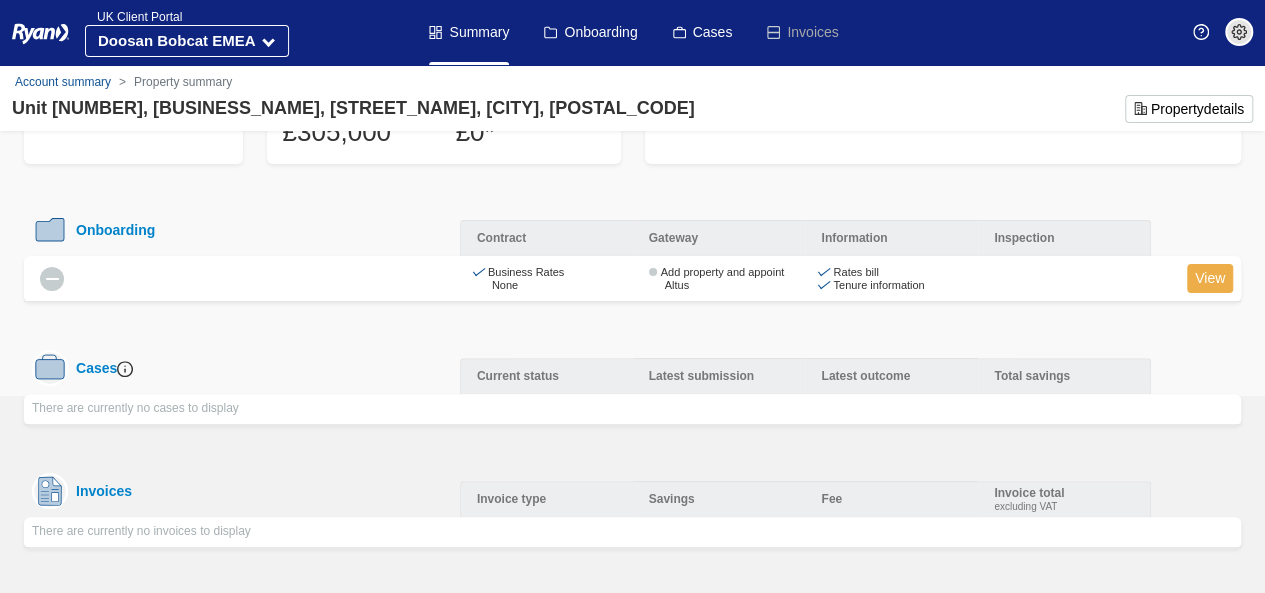 click on "View" at bounding box center (1210, 278) 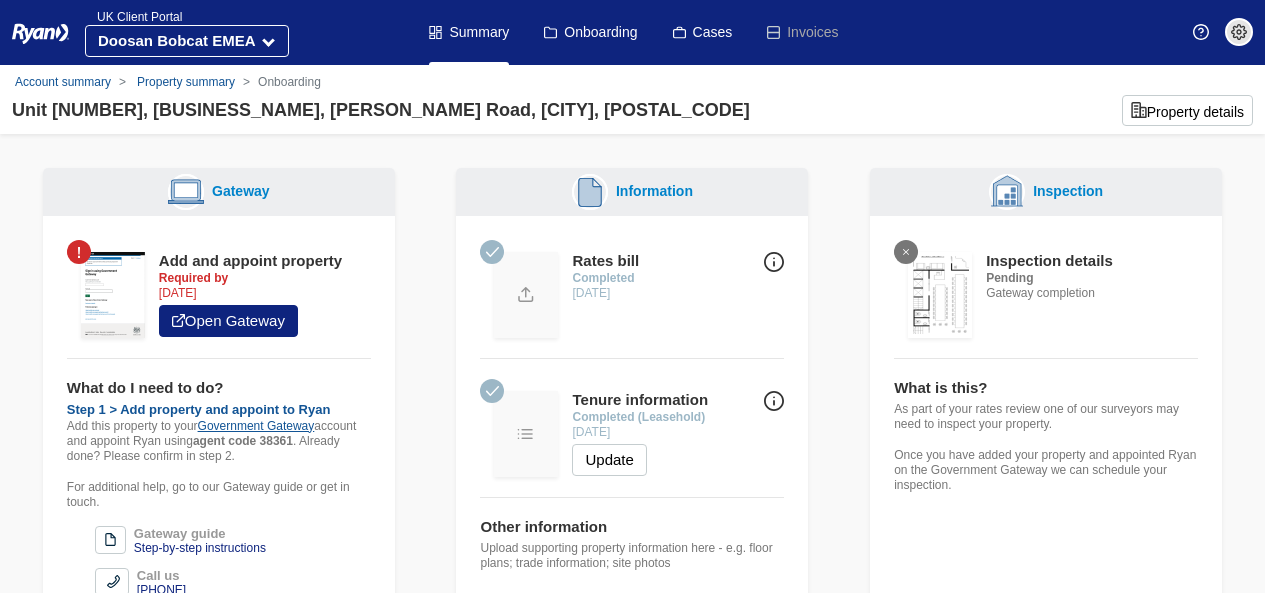 scroll, scrollTop: 0, scrollLeft: 0, axis: both 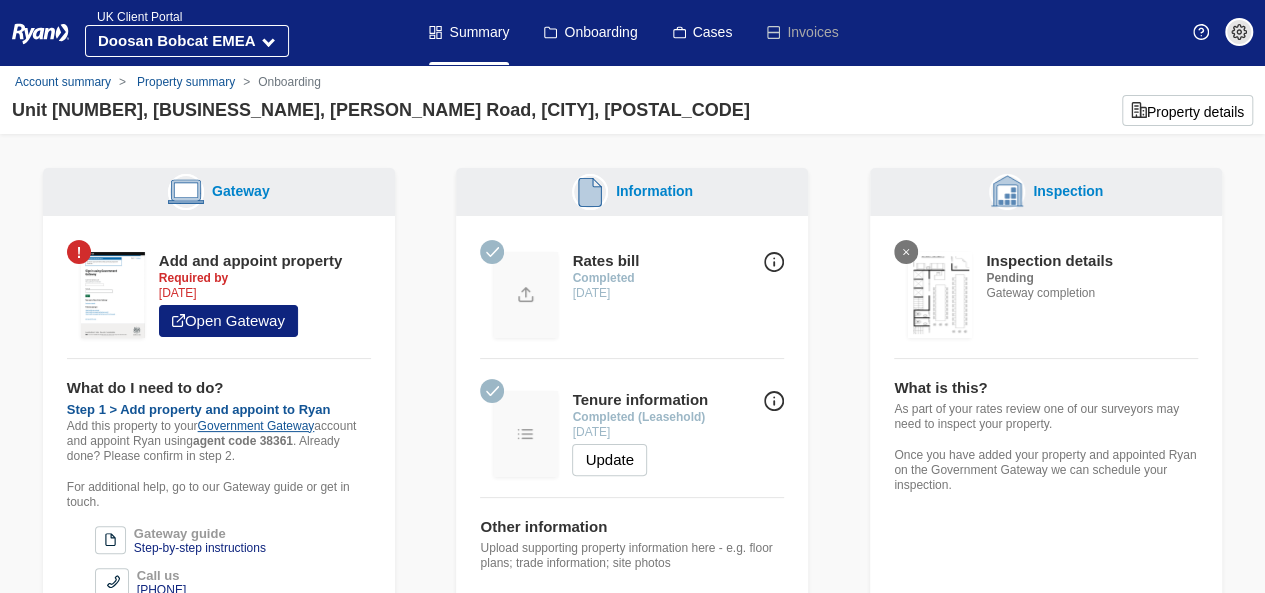 click at bounding box center (526, 434) 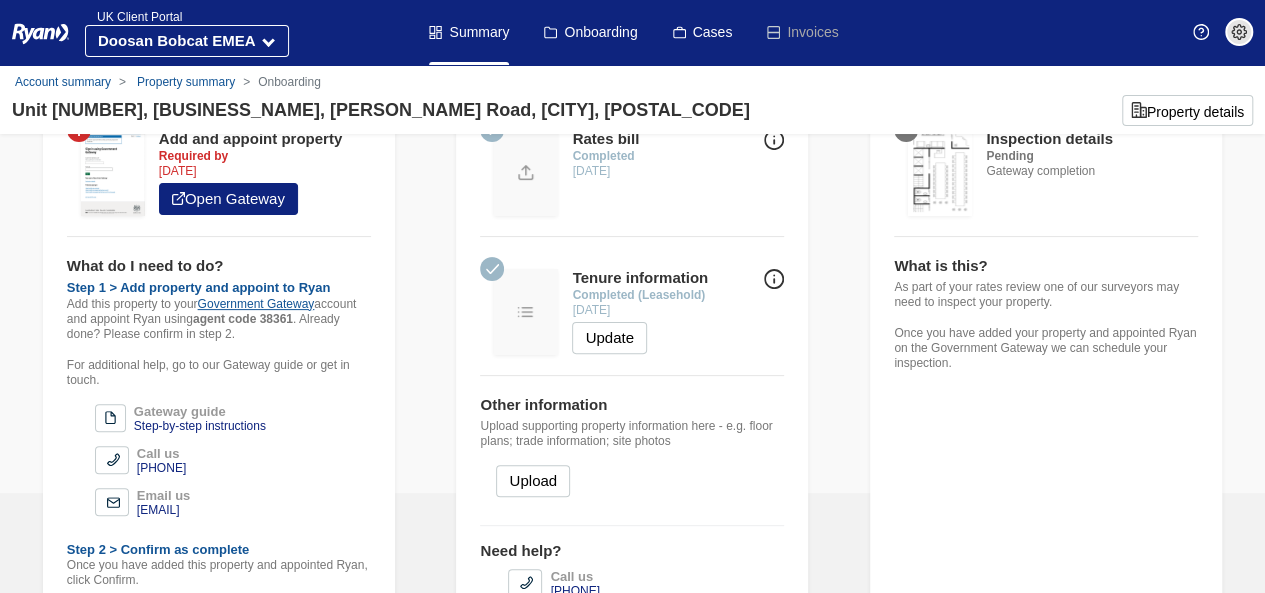 scroll, scrollTop: 200, scrollLeft: 0, axis: vertical 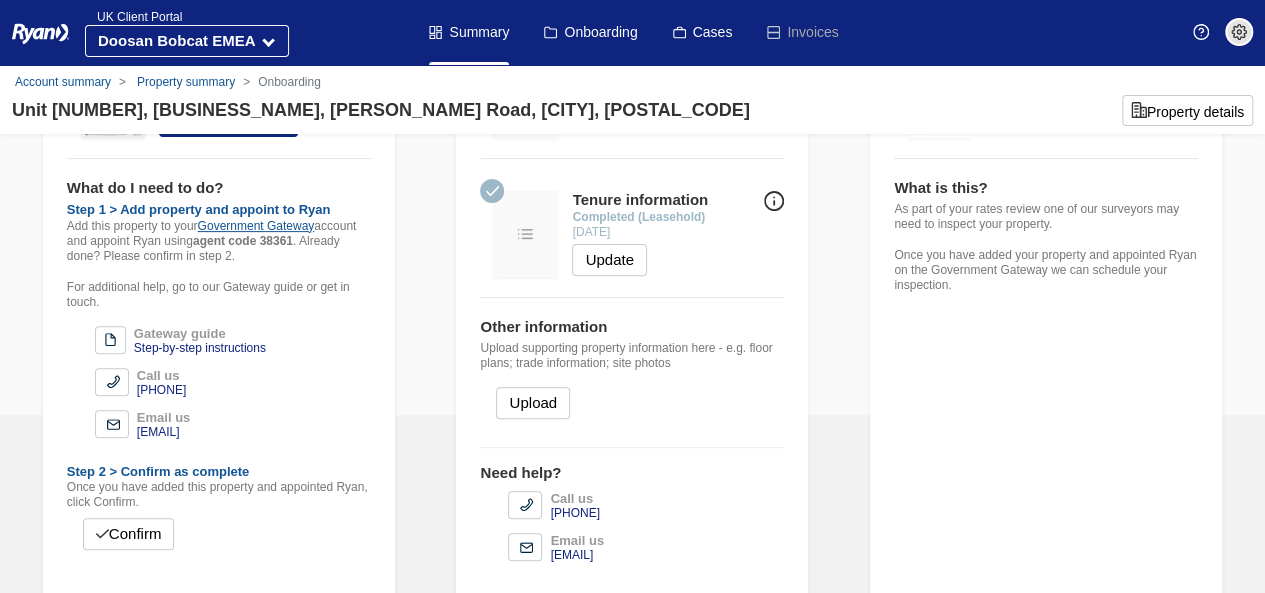 click at bounding box center (774, 201) 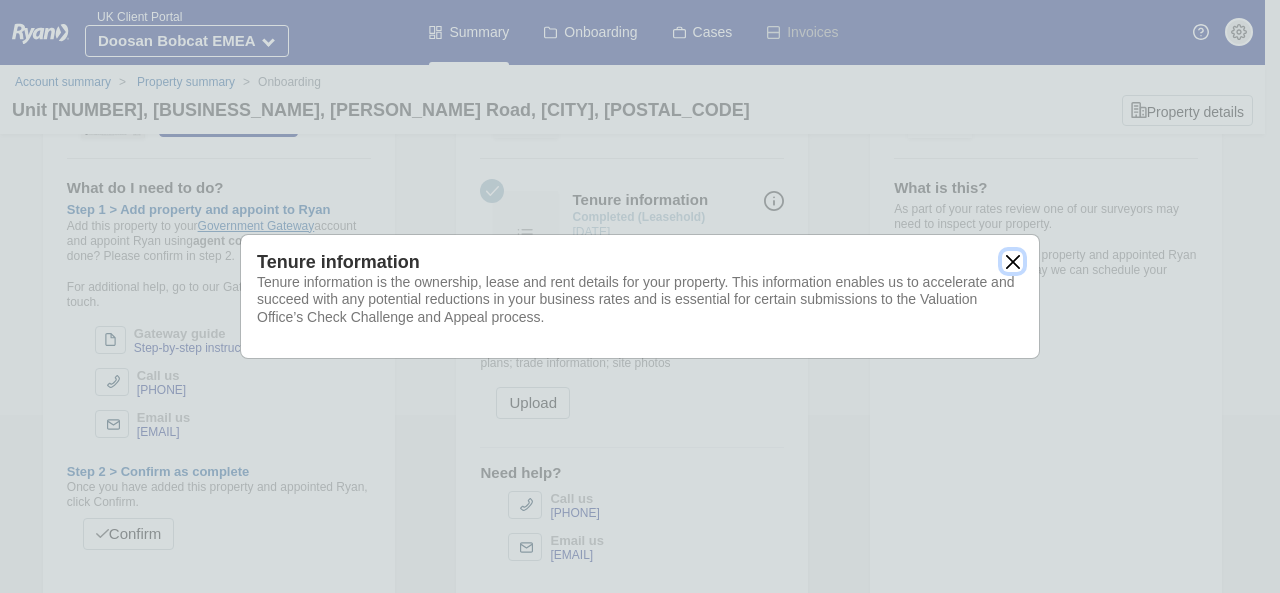click at bounding box center (1012, 261) 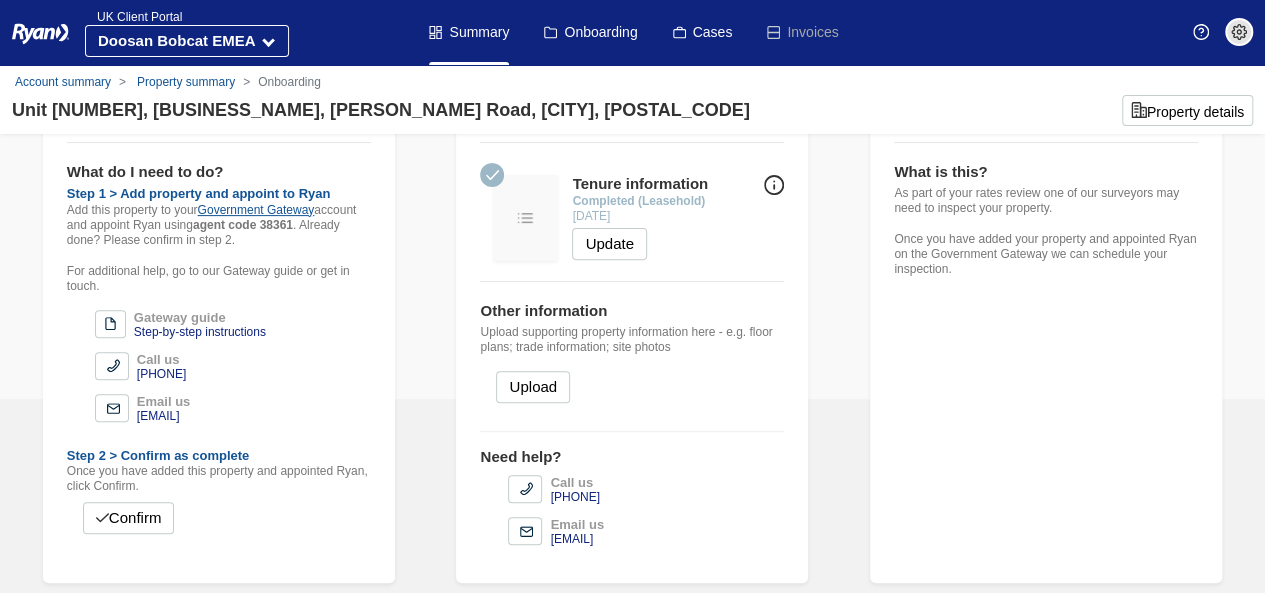 scroll, scrollTop: 220, scrollLeft: 0, axis: vertical 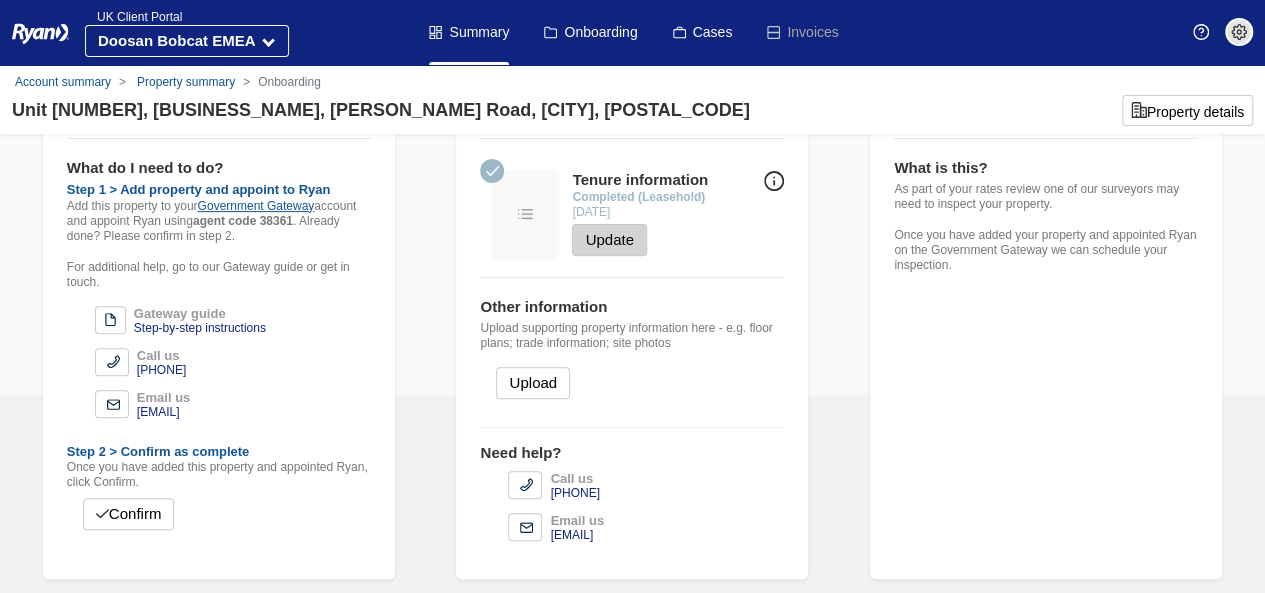 click on "Update" at bounding box center [609, 240] 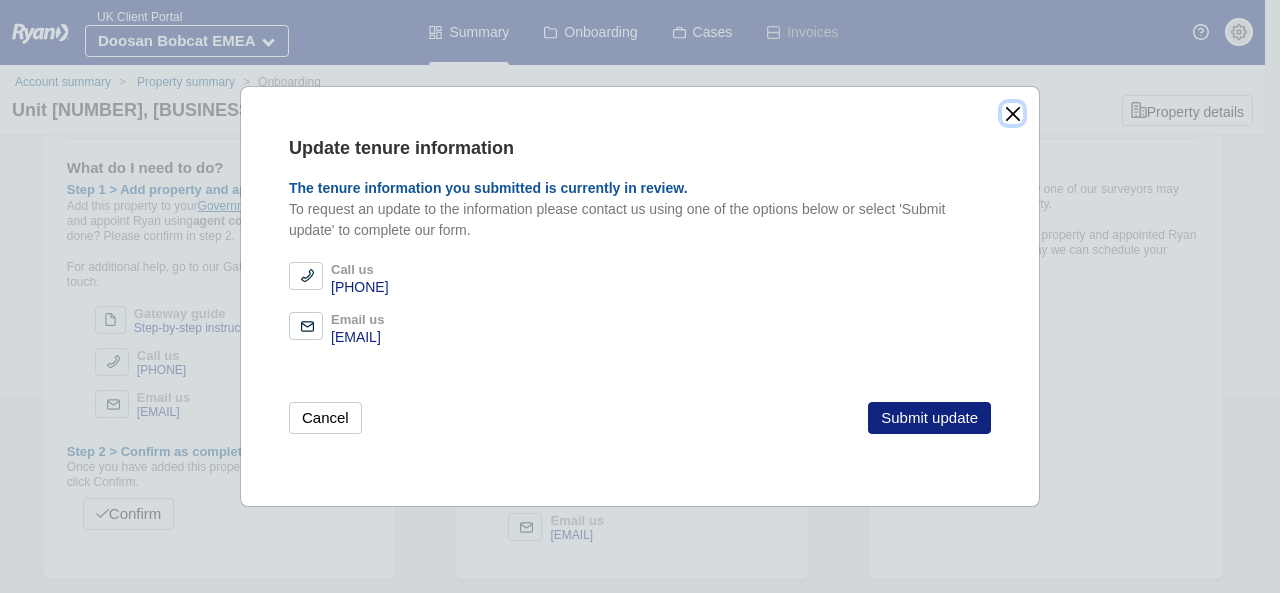 click at bounding box center (1012, 113) 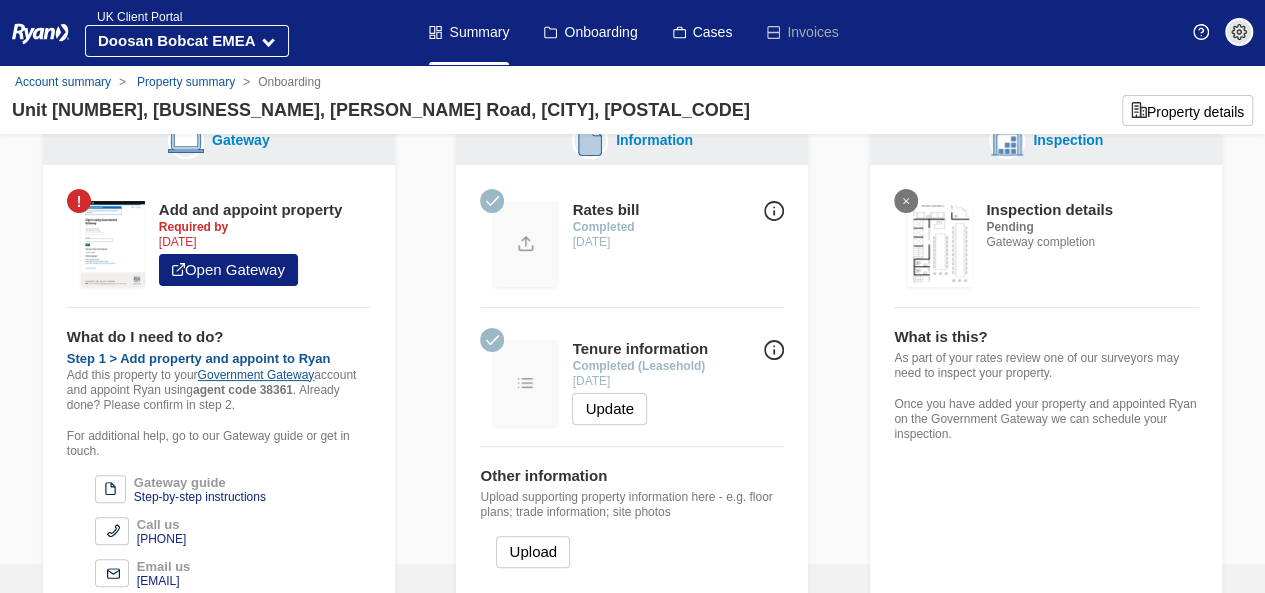 scroll, scrollTop: 20, scrollLeft: 0, axis: vertical 